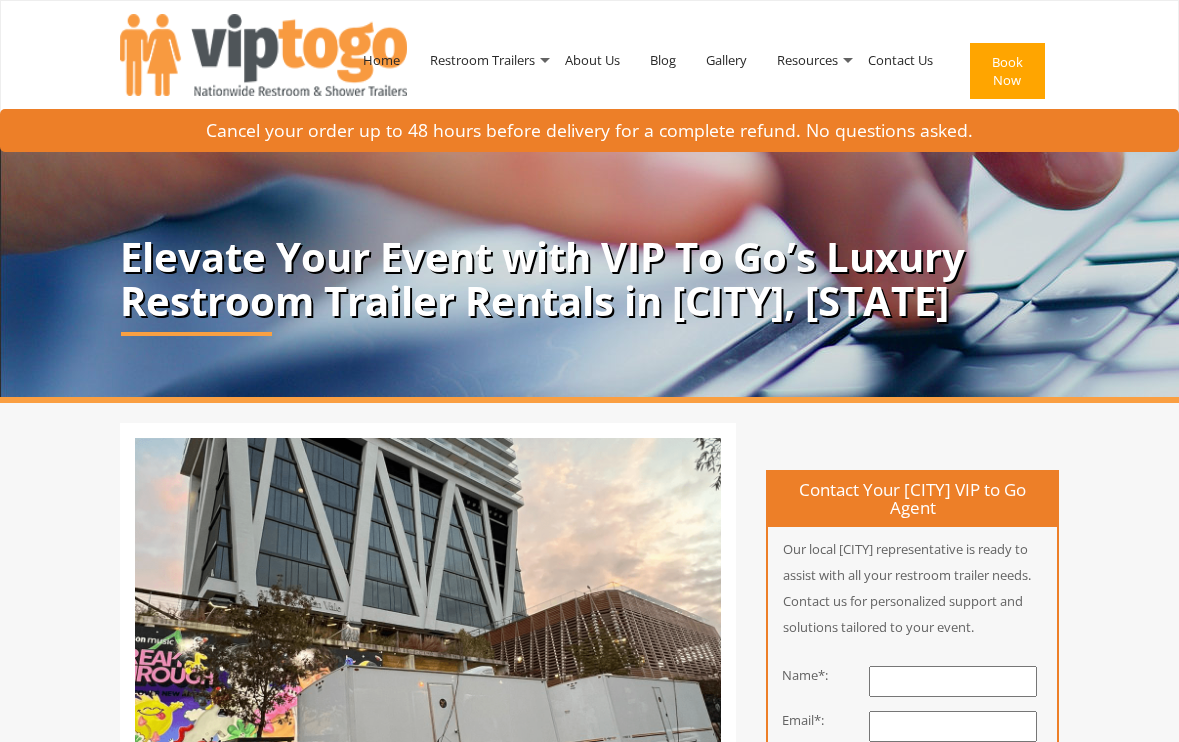 scroll, scrollTop: 0, scrollLeft: 0, axis: both 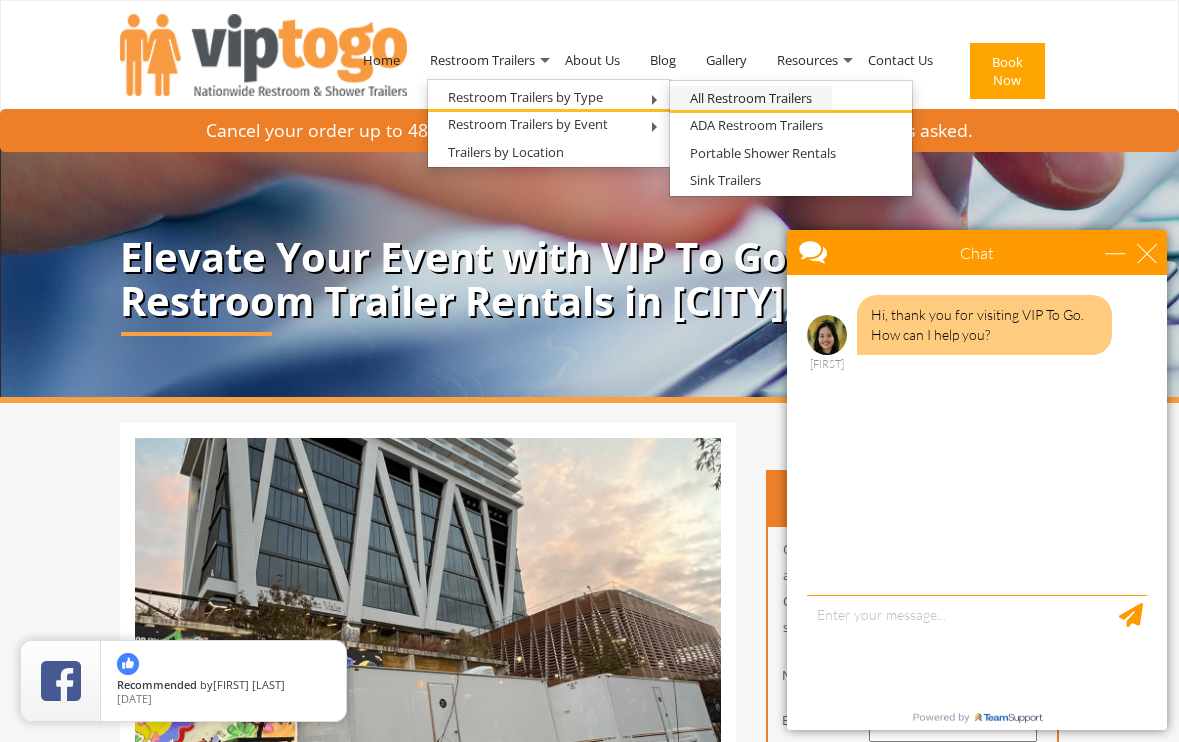 click on "All Restroom Trailers" at bounding box center (751, 98) 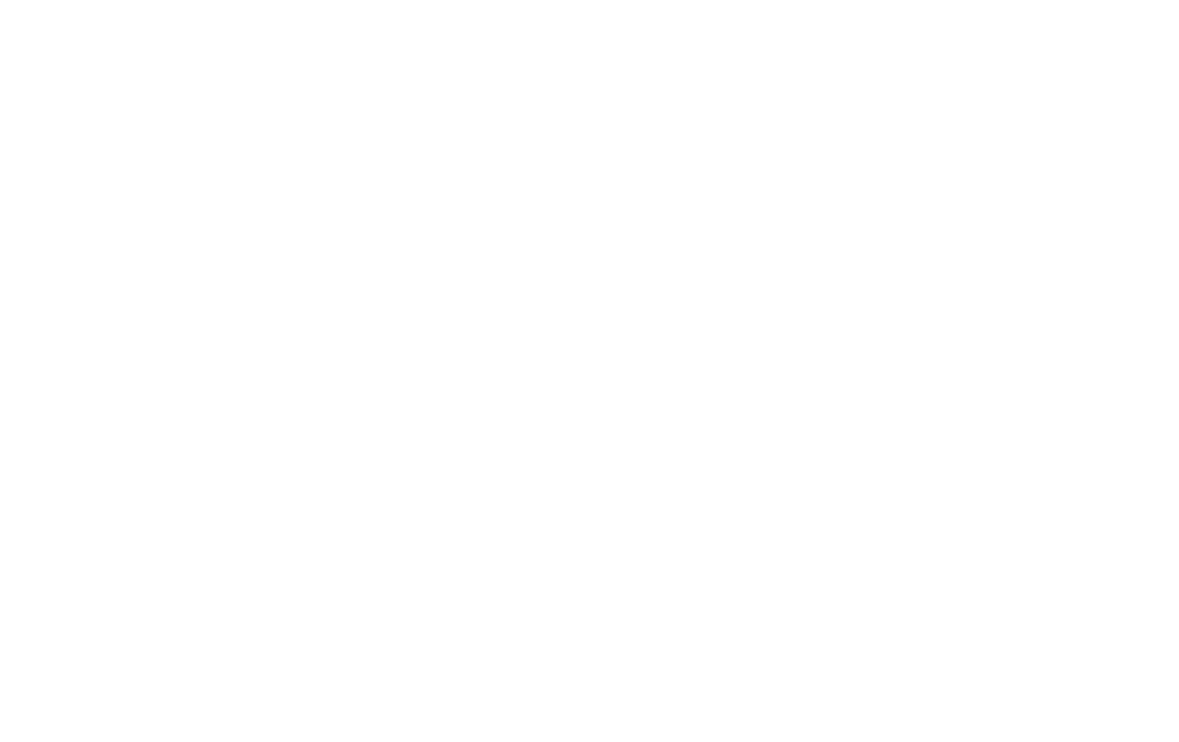 scroll, scrollTop: 0, scrollLeft: 0, axis: both 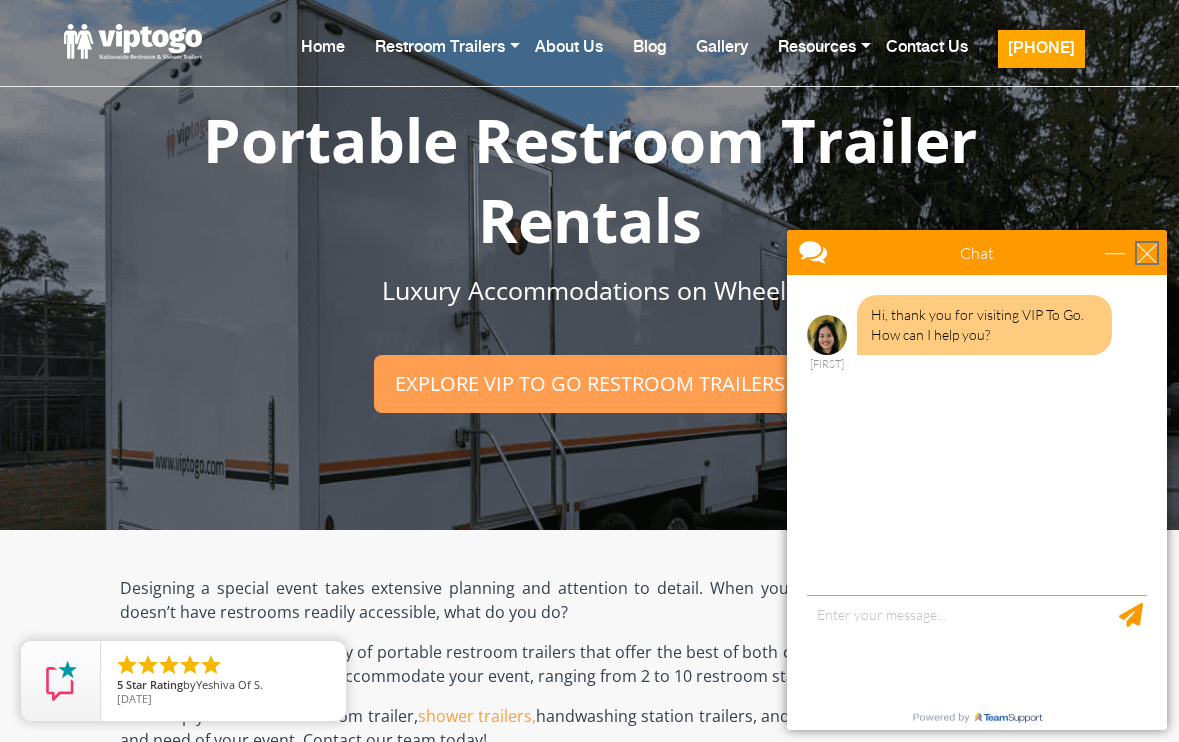 click at bounding box center [1147, 253] 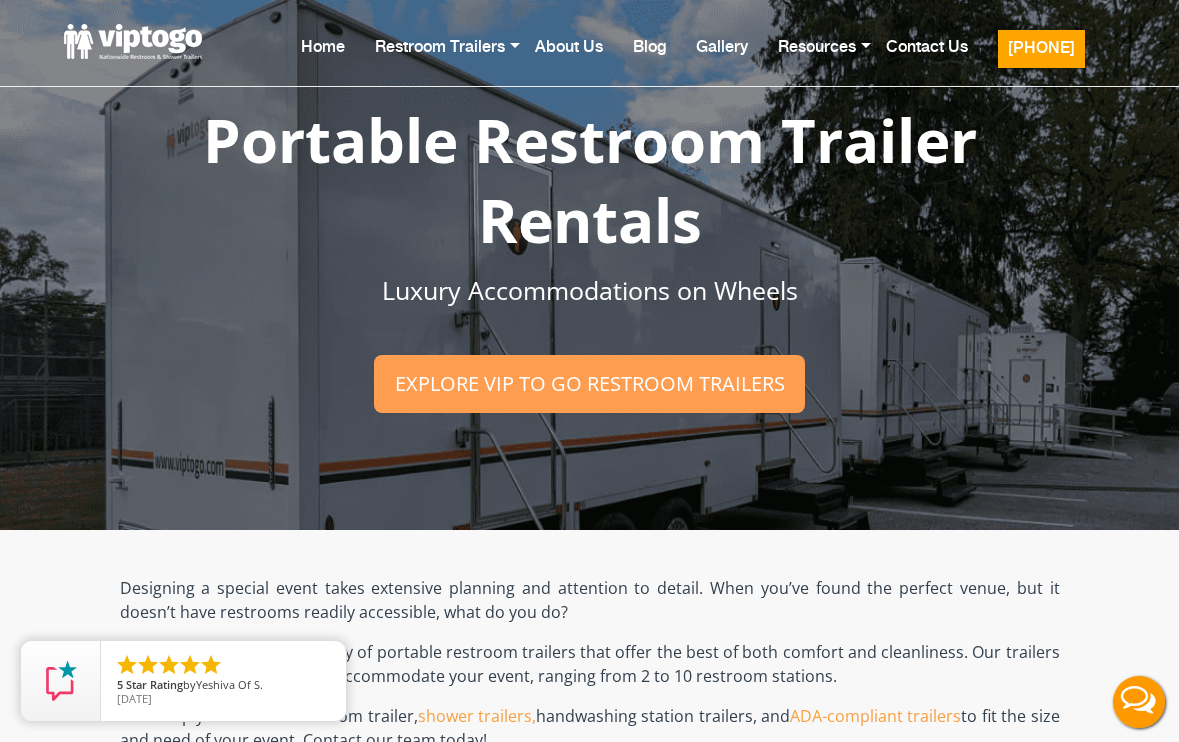 scroll, scrollTop: 0, scrollLeft: 0, axis: both 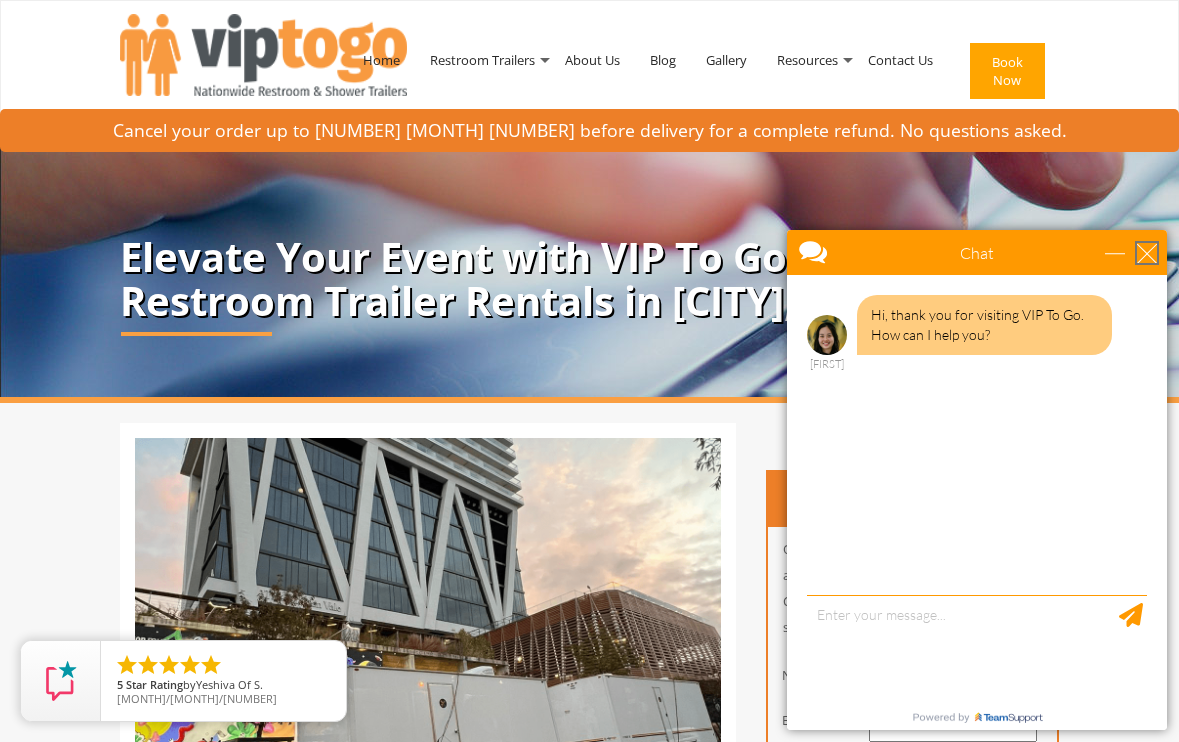 click at bounding box center (1147, 253) 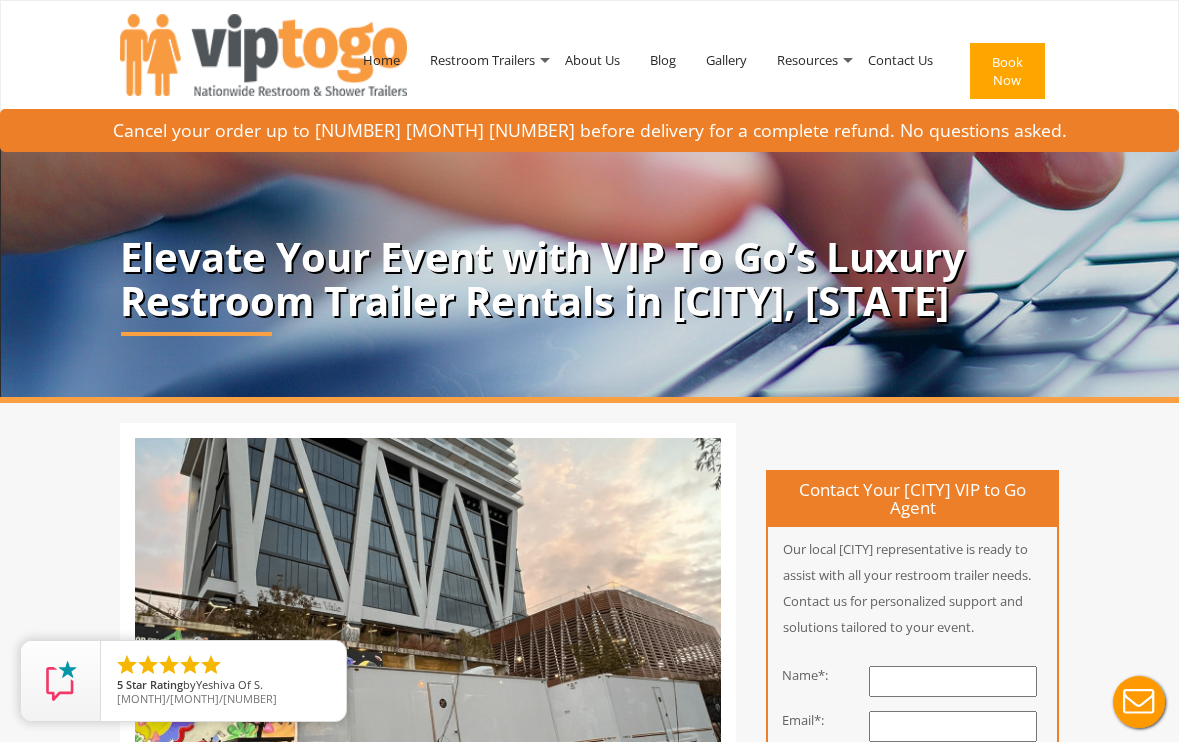 scroll, scrollTop: 0, scrollLeft: 0, axis: both 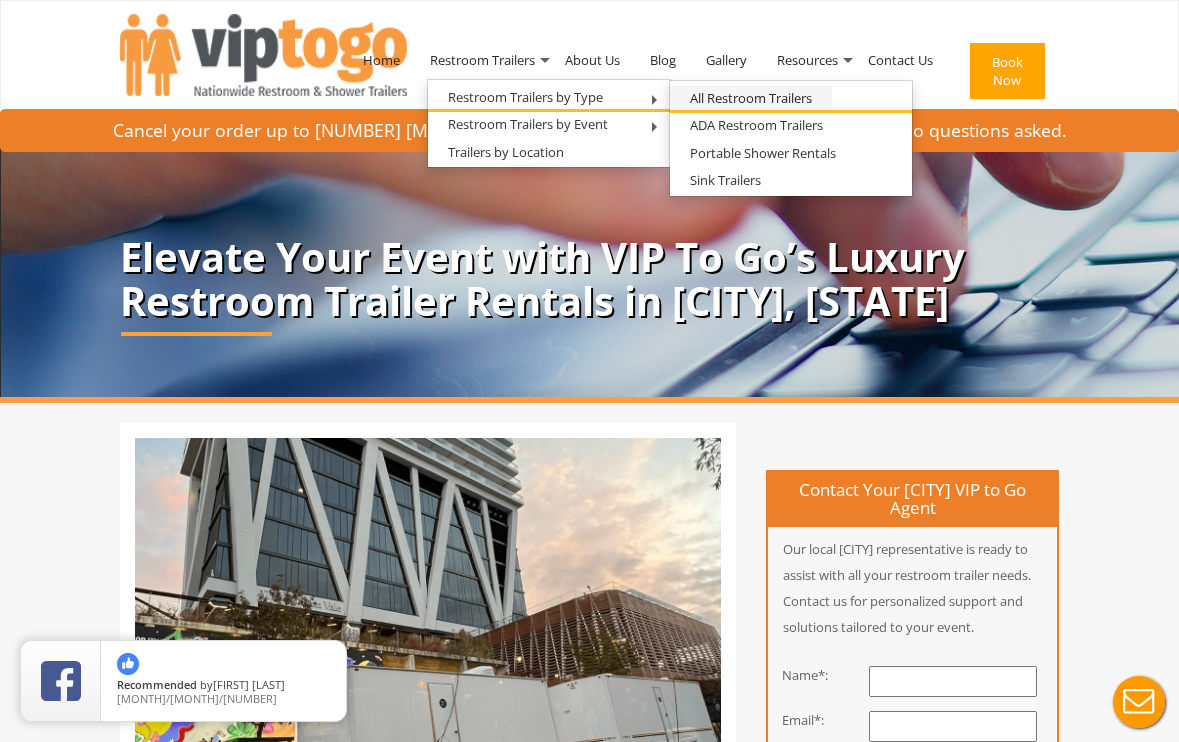 click on "All Restroom Trailers" at bounding box center (751, 98) 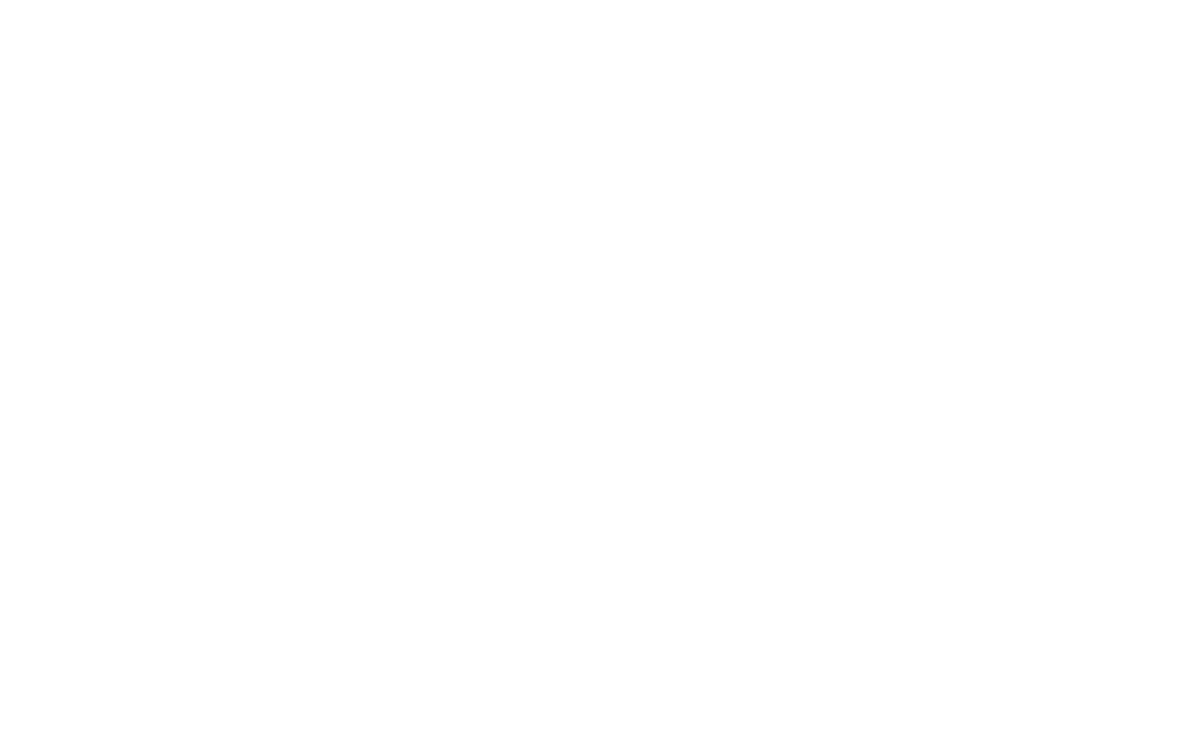 scroll, scrollTop: 0, scrollLeft: 0, axis: both 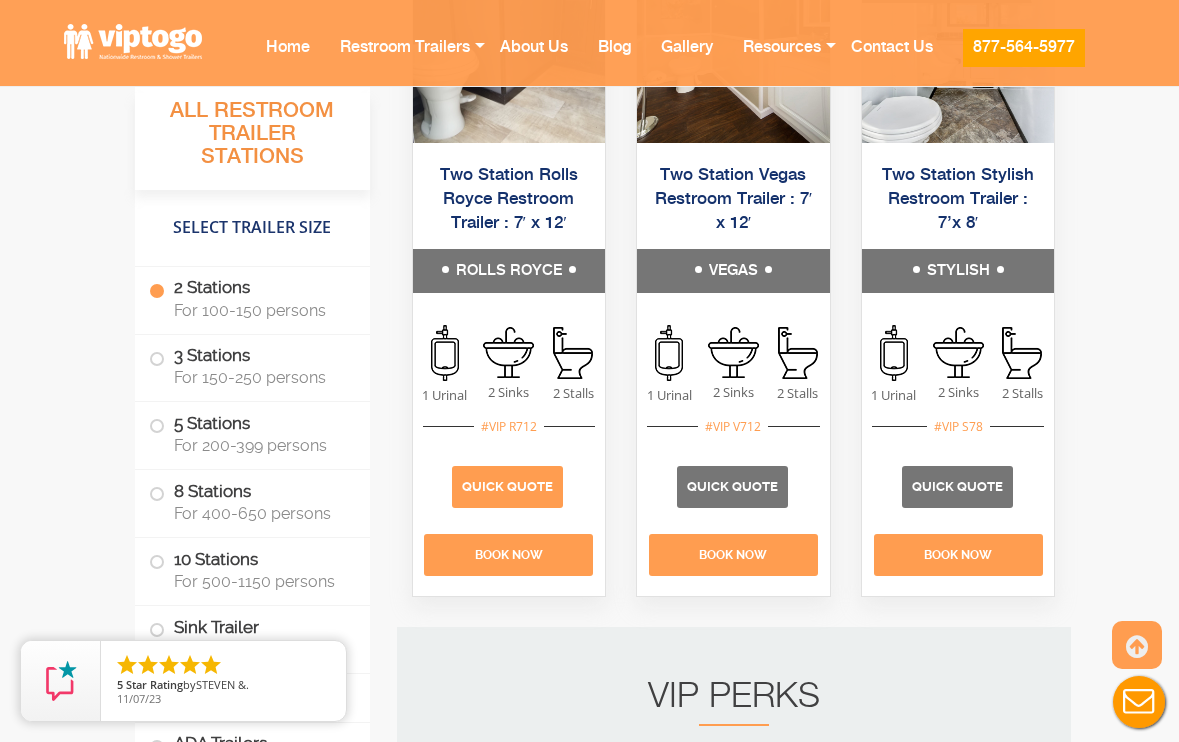 click on "Quick Quote" at bounding box center (507, 487) 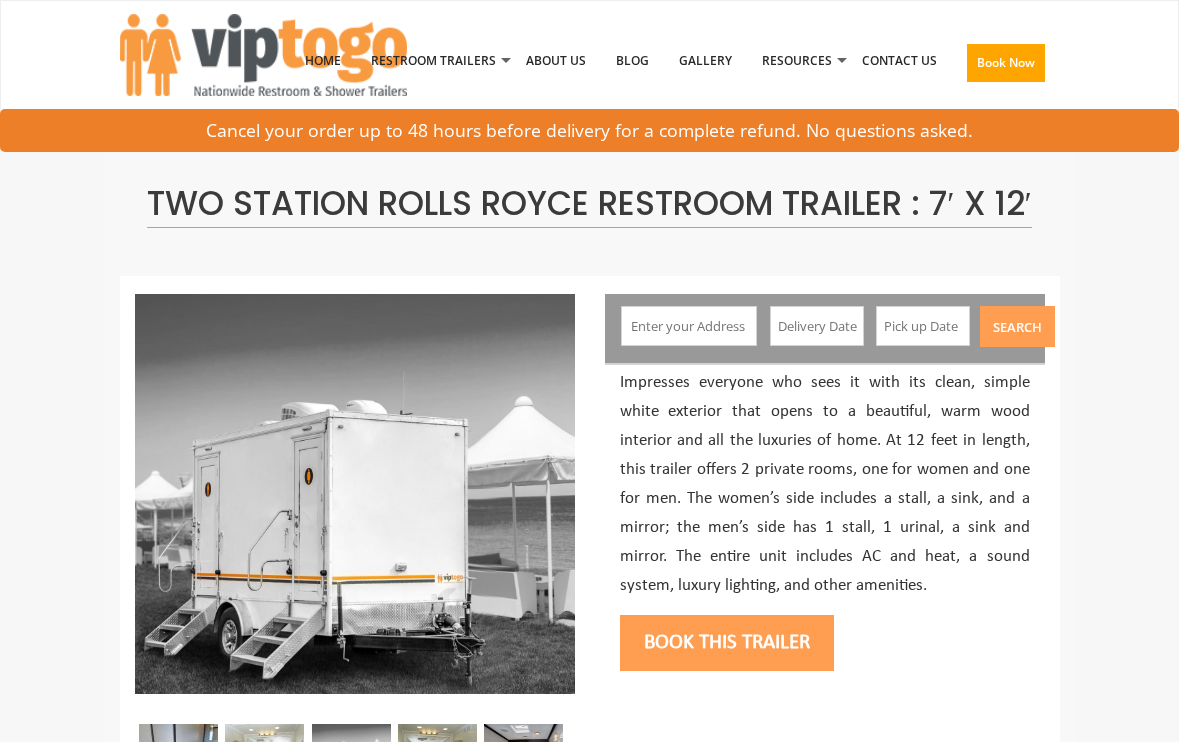 scroll, scrollTop: 0, scrollLeft: 0, axis: both 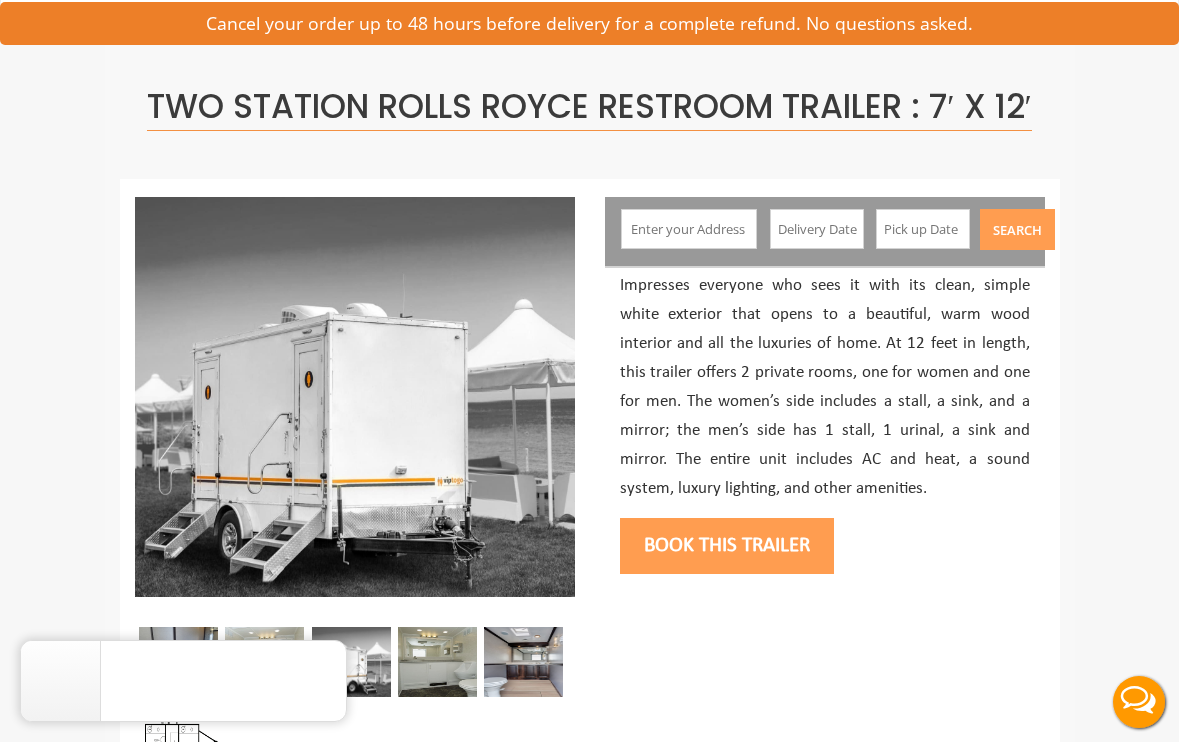 click at bounding box center (689, 229) 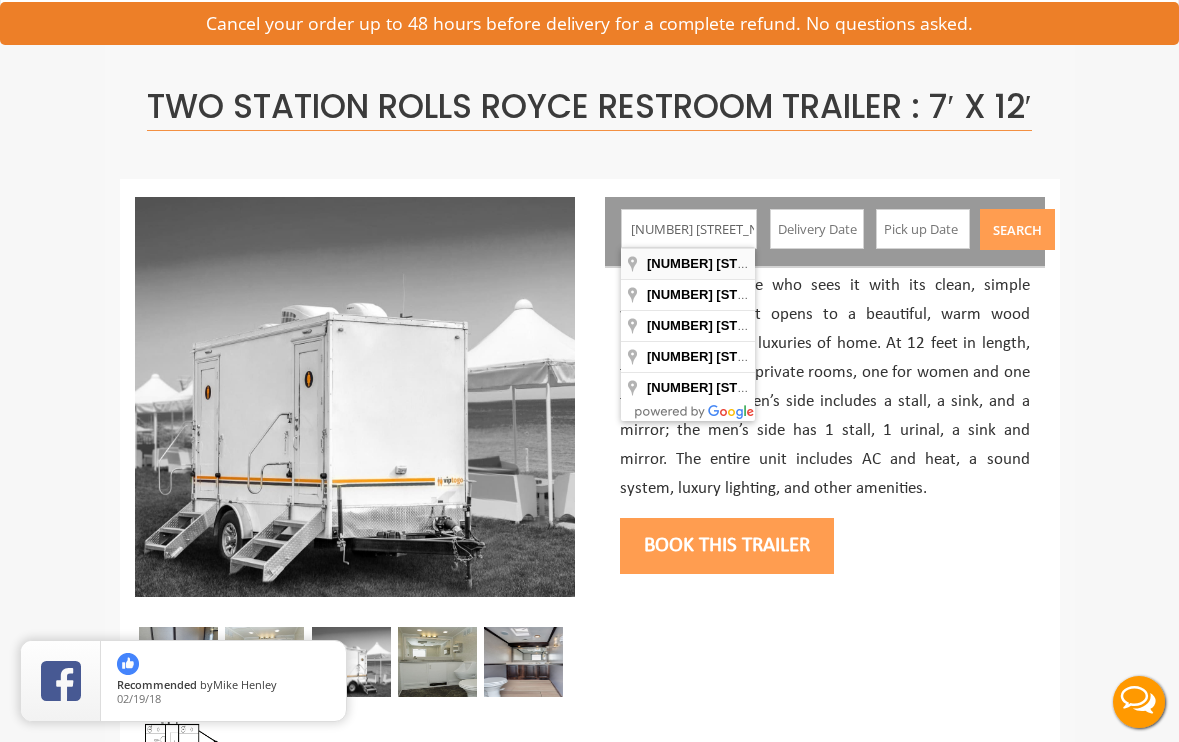 type on "155-79 Bayview Ave, Jamaica, NY, USA" 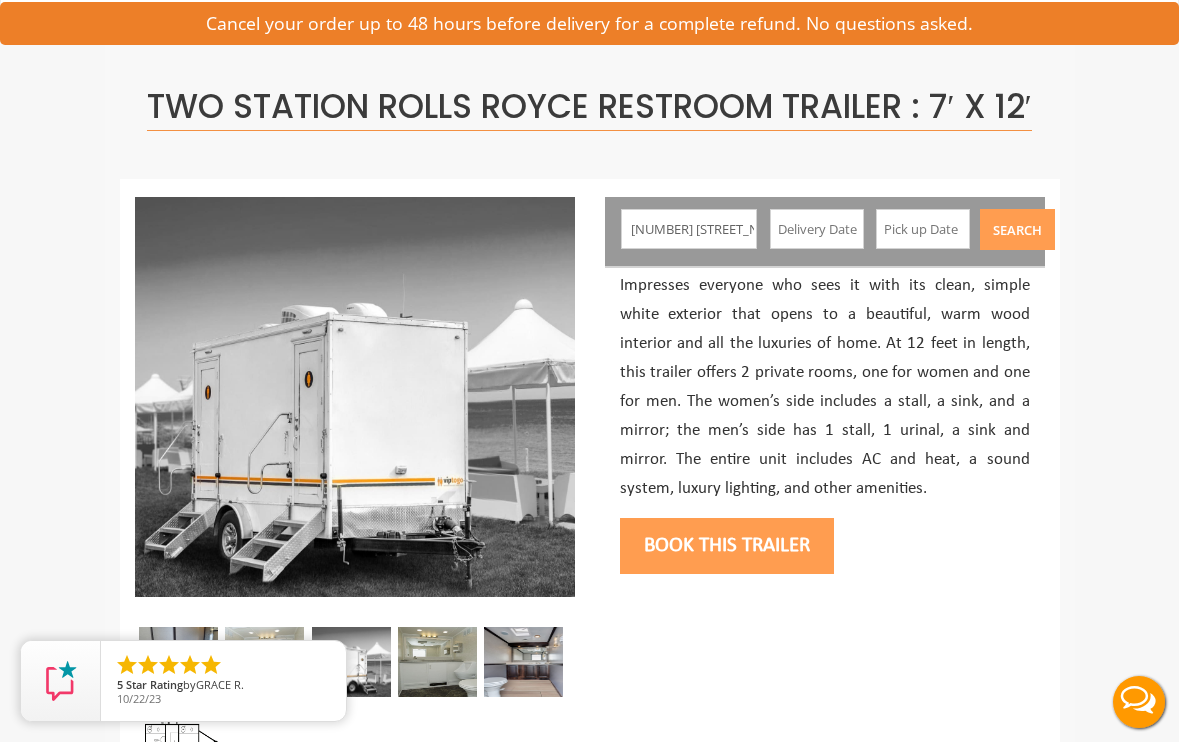 click on "155-79 Bayview Ave, Jamaica, NY, USA" at bounding box center (689, 229) 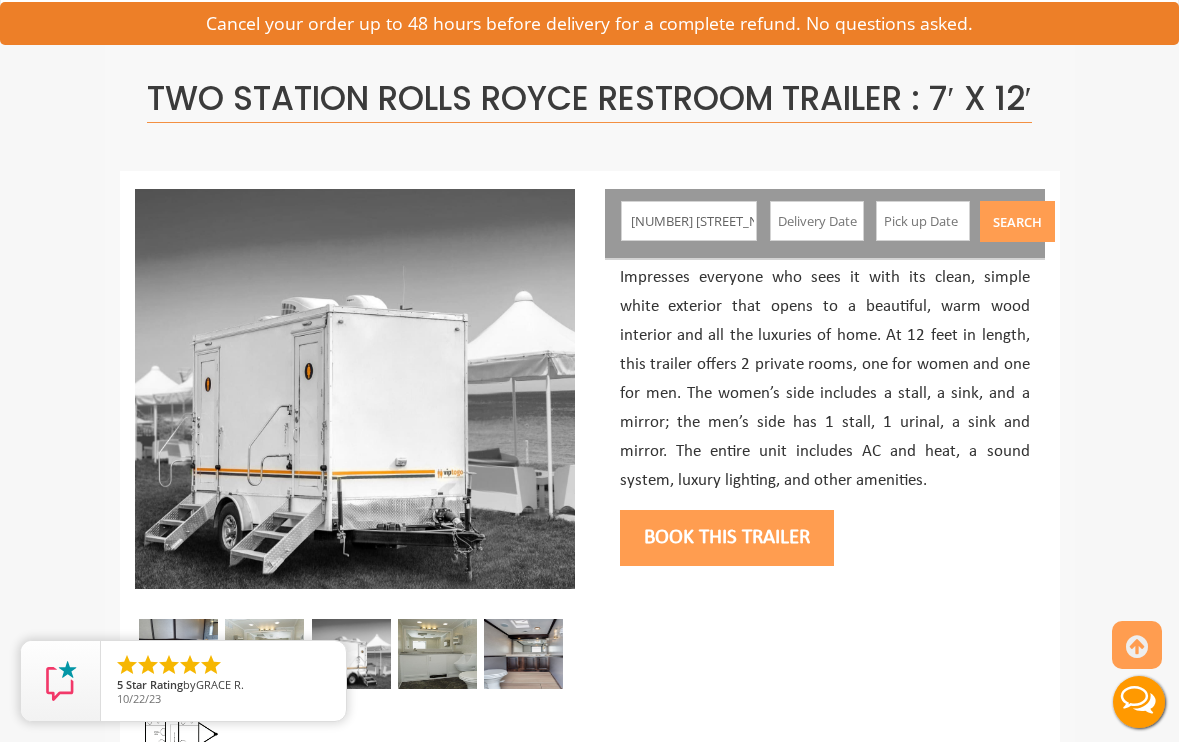 scroll, scrollTop: 105, scrollLeft: 0, axis: vertical 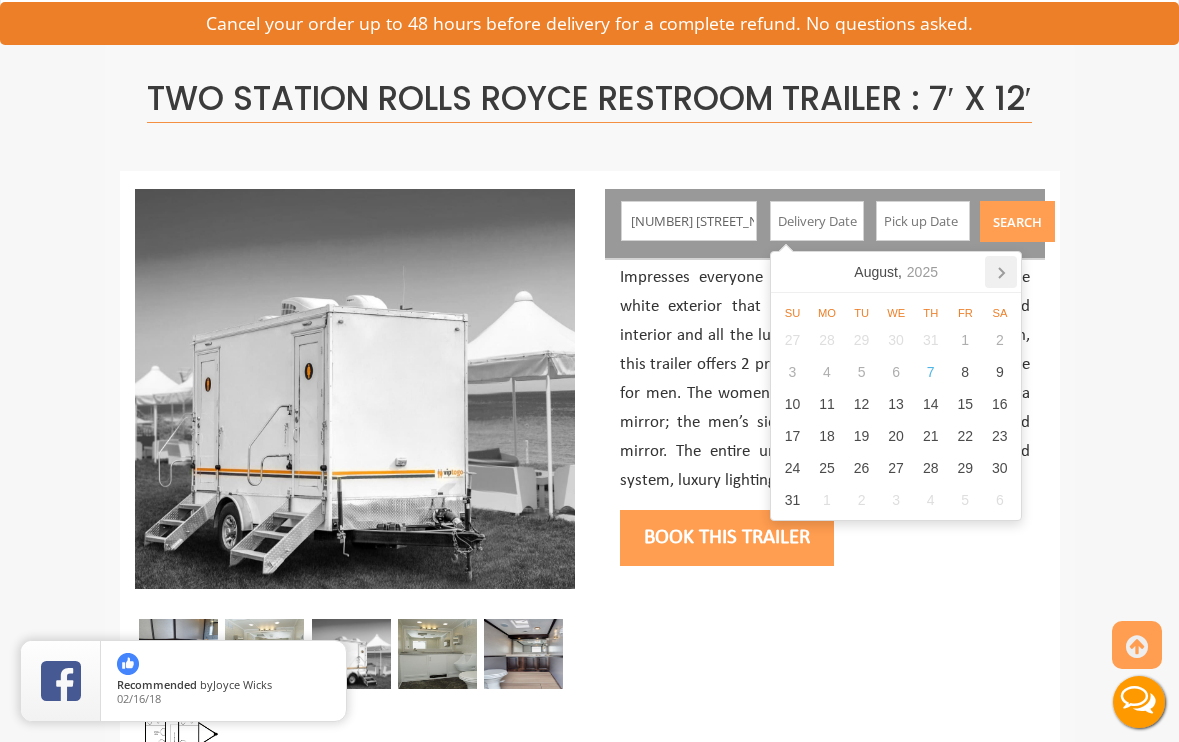 click 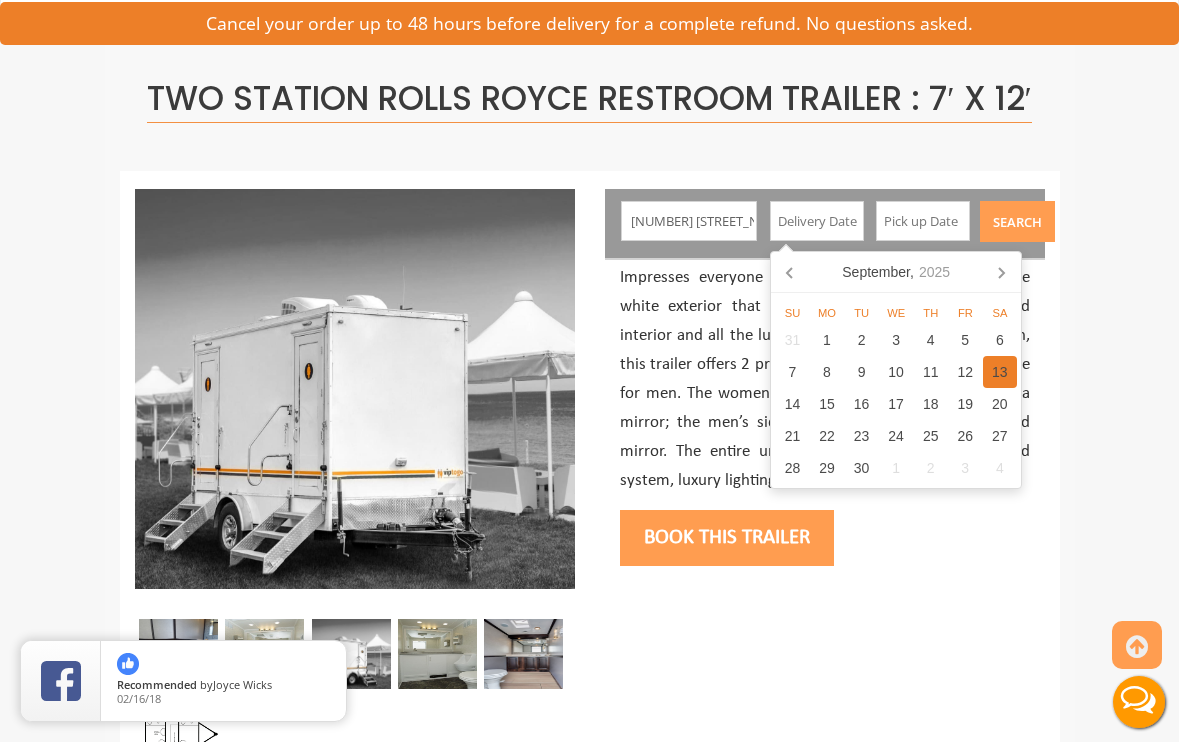 click on "13" at bounding box center [1000, 372] 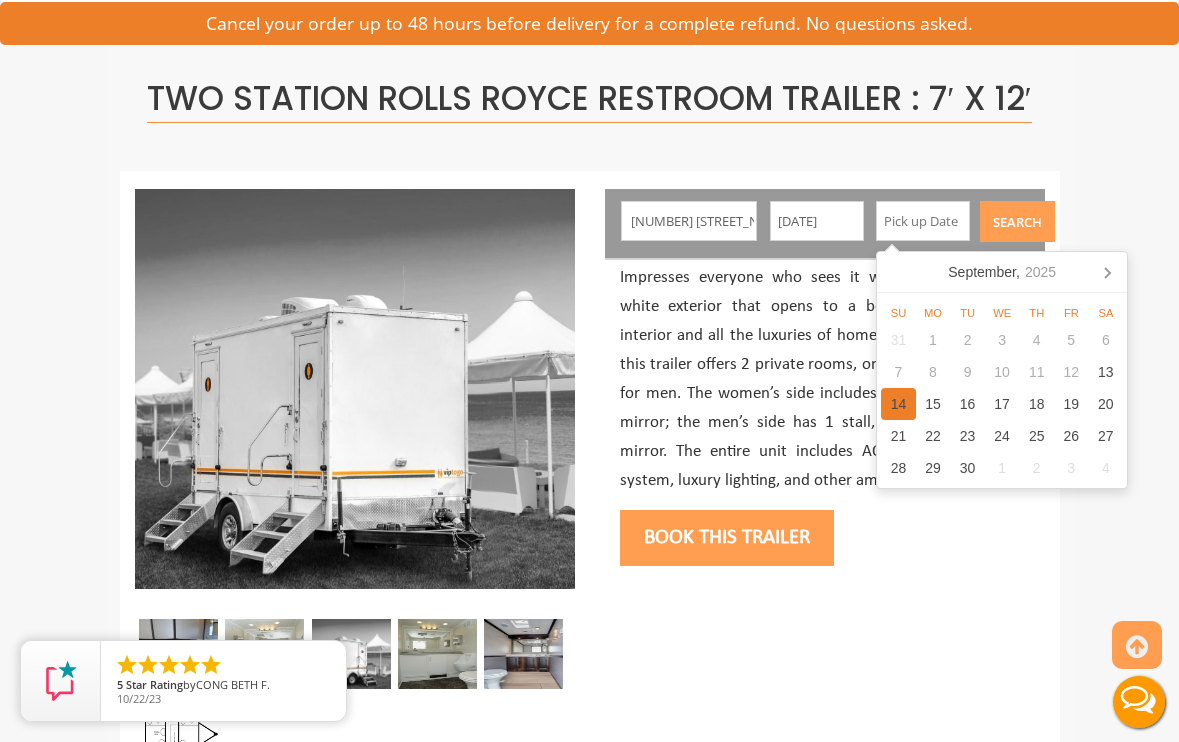 click on "14" at bounding box center [898, 404] 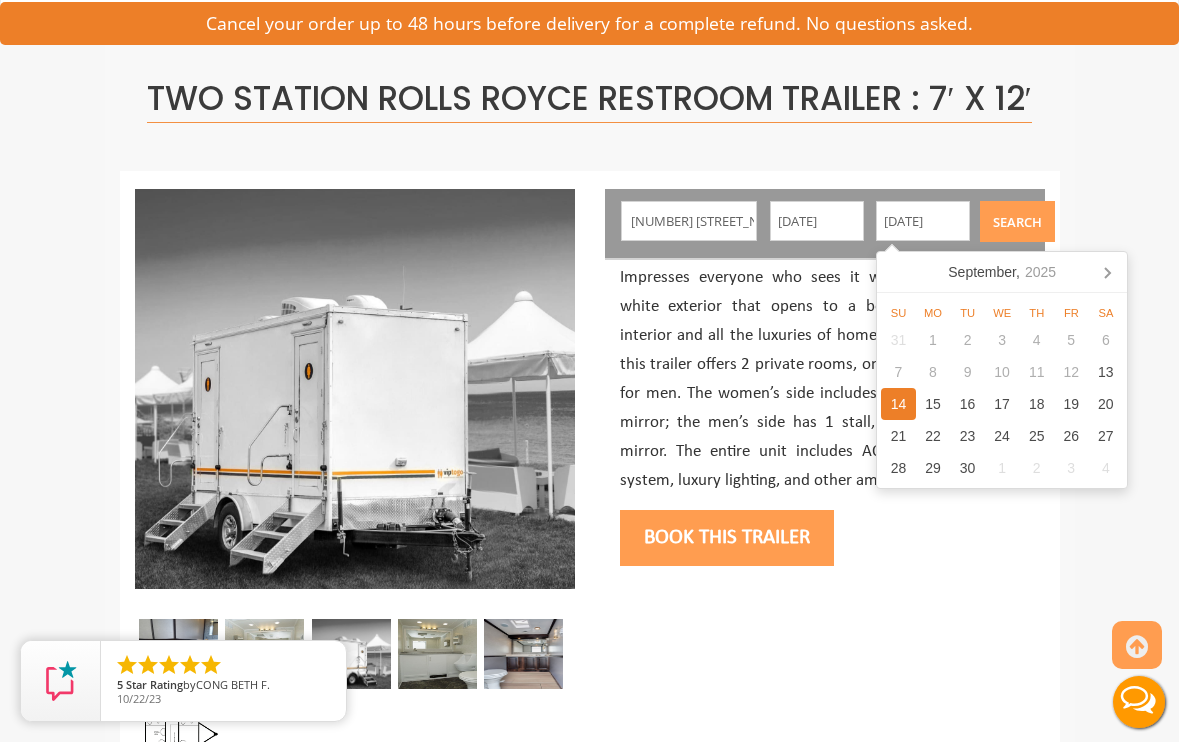 click on "Search" at bounding box center (1017, 221) 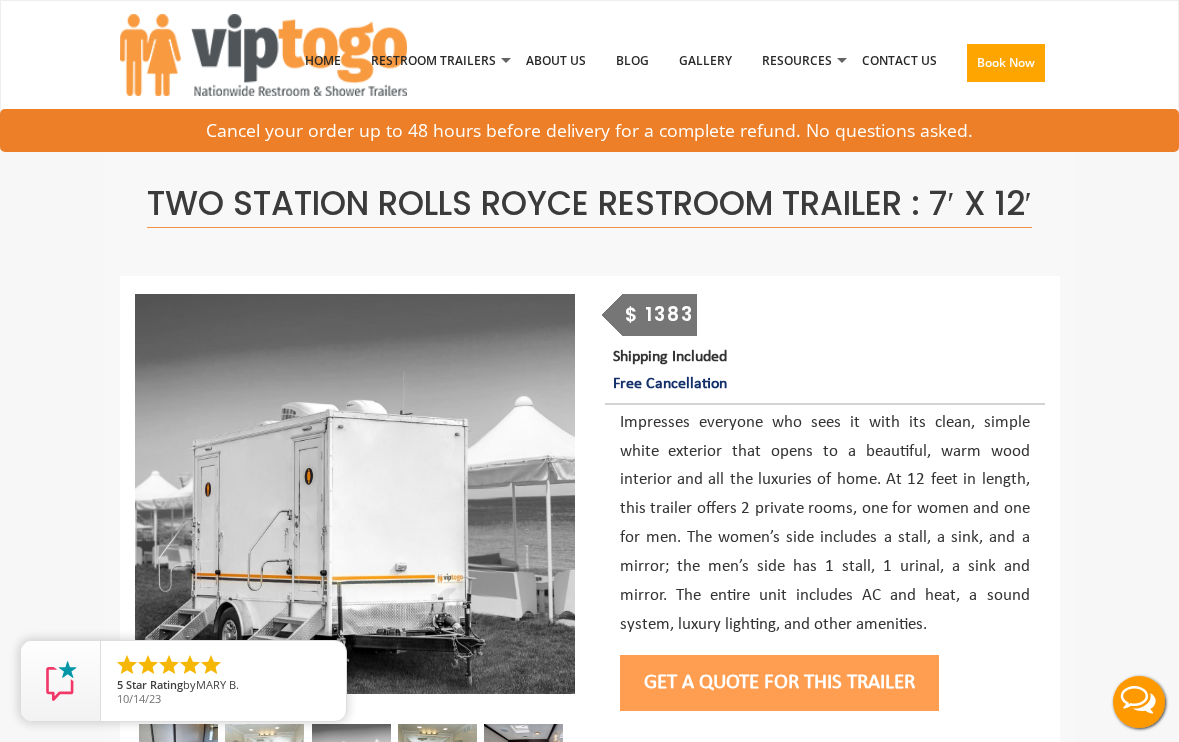 scroll, scrollTop: 0, scrollLeft: 0, axis: both 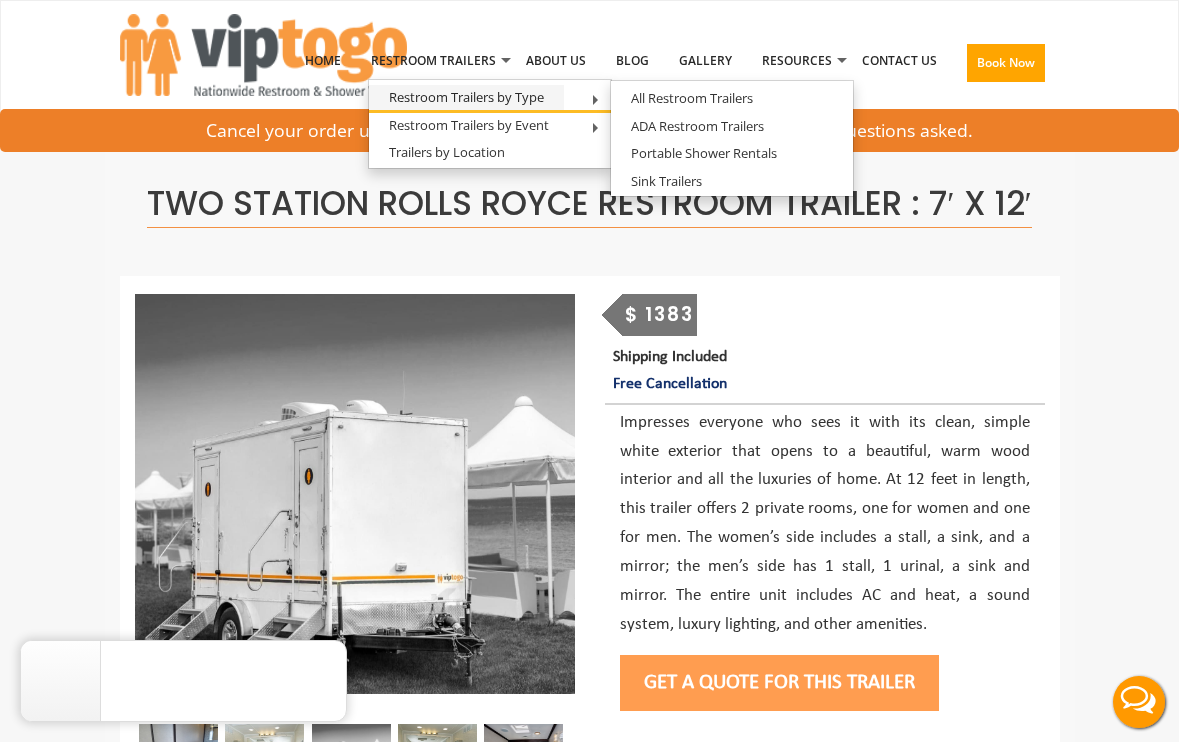 click on "Restroom Trailers by Type" at bounding box center [466, 97] 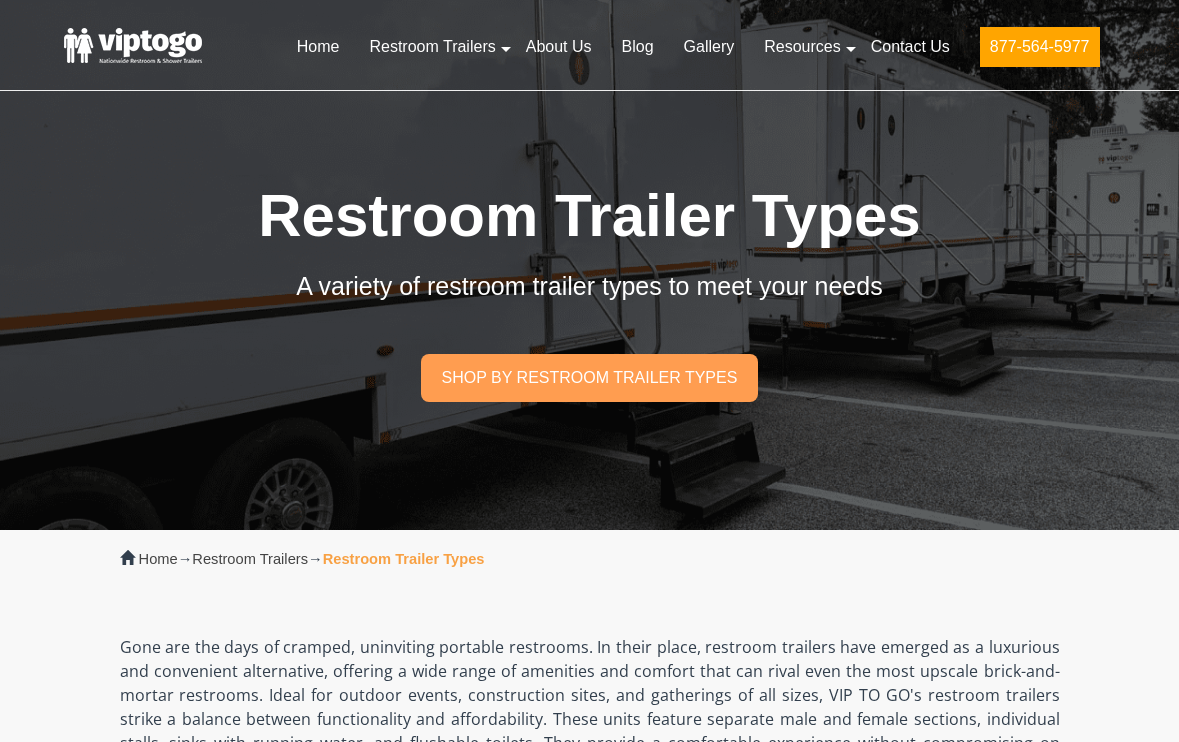 scroll, scrollTop: 0, scrollLeft: 0, axis: both 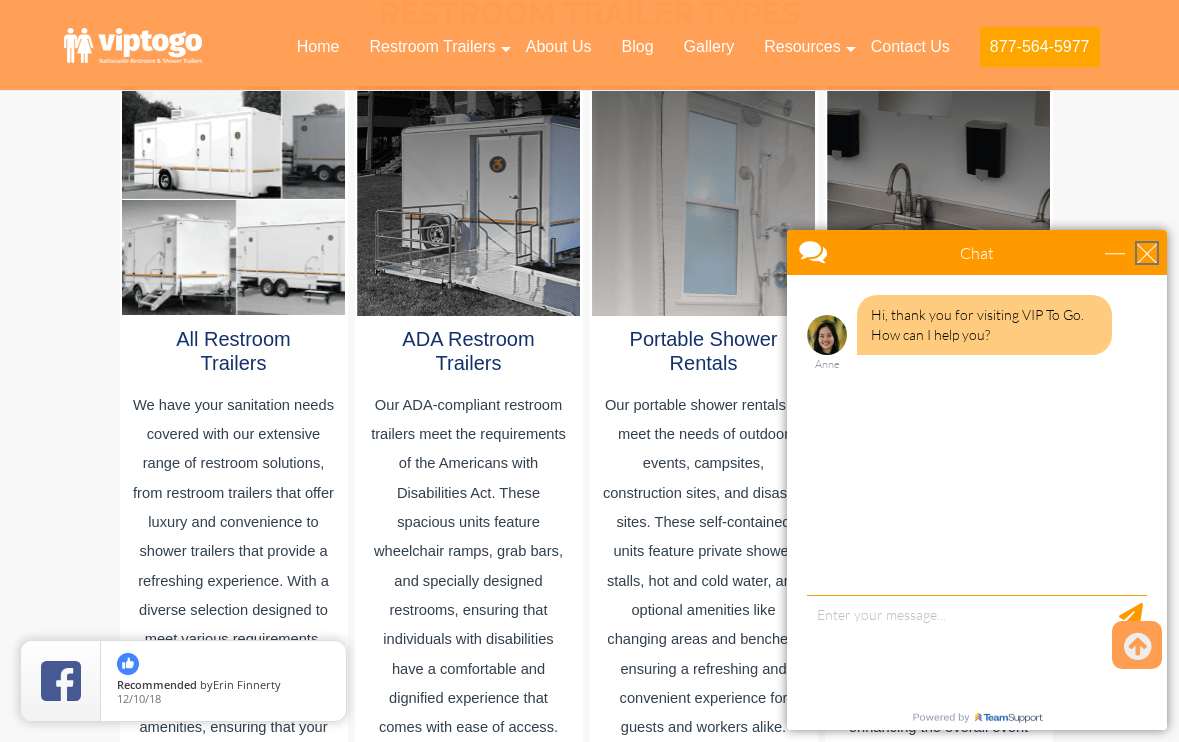 click at bounding box center (1147, 253) 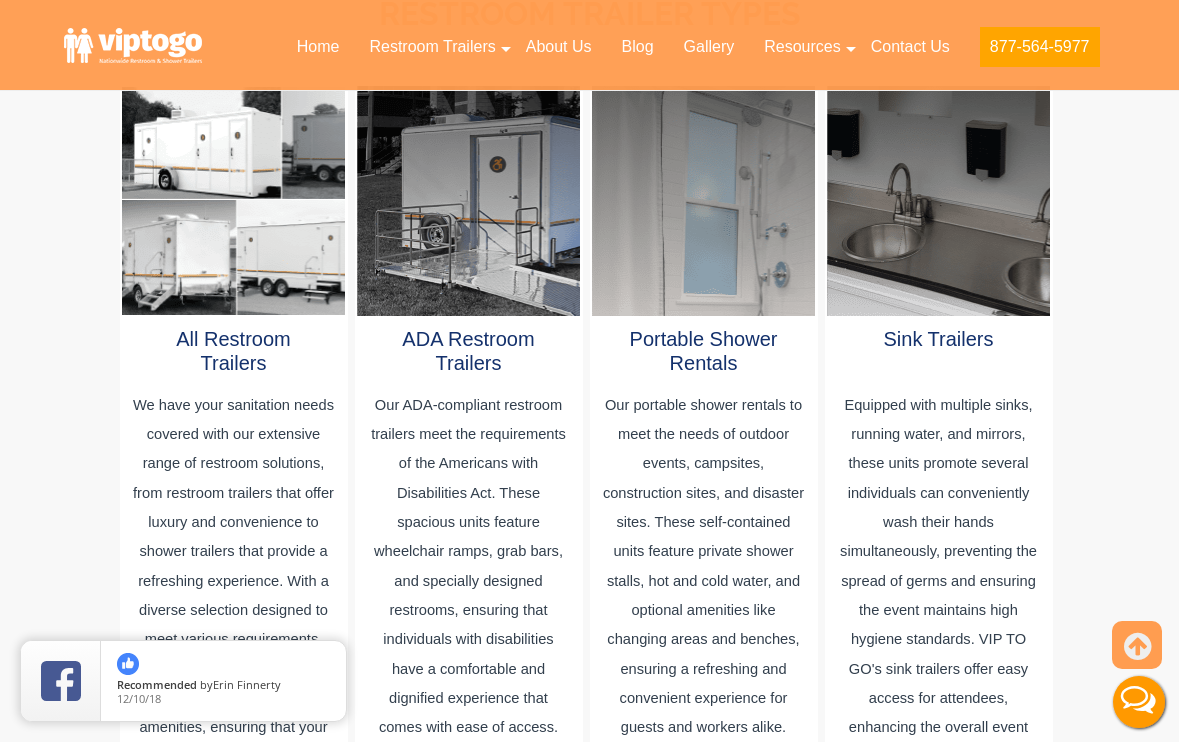 scroll, scrollTop: 0, scrollLeft: 0, axis: both 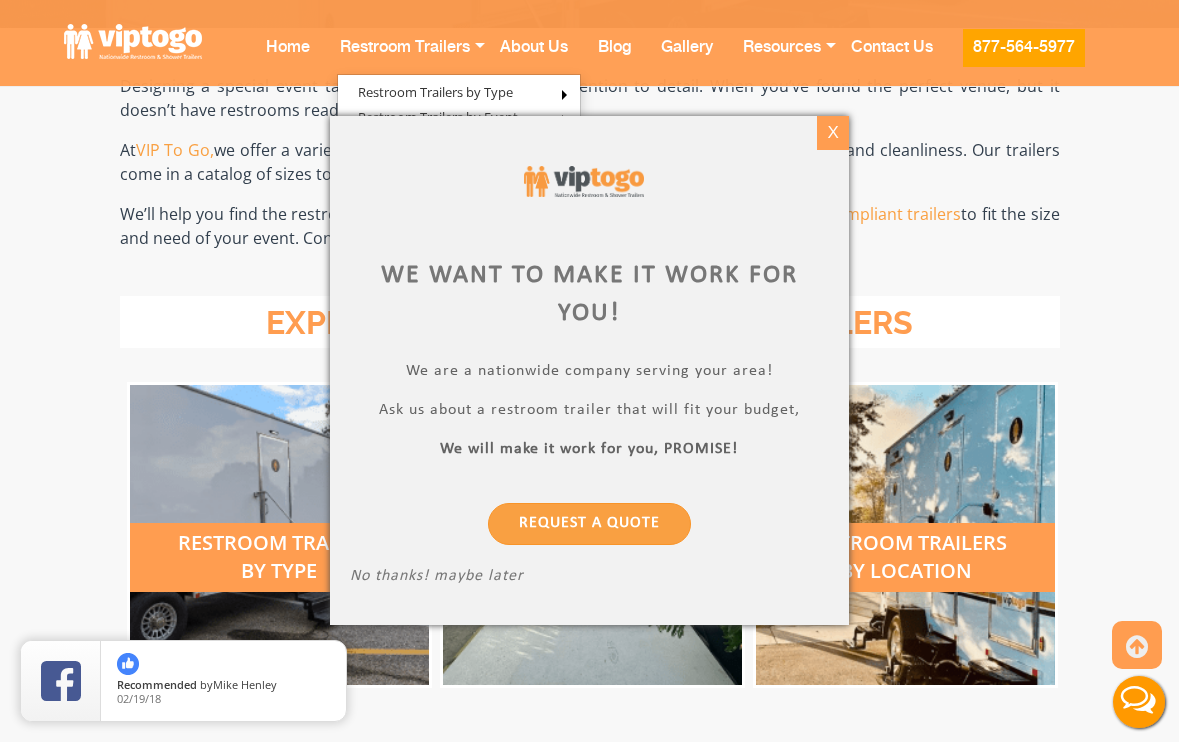 click on "X" at bounding box center [833, 133] 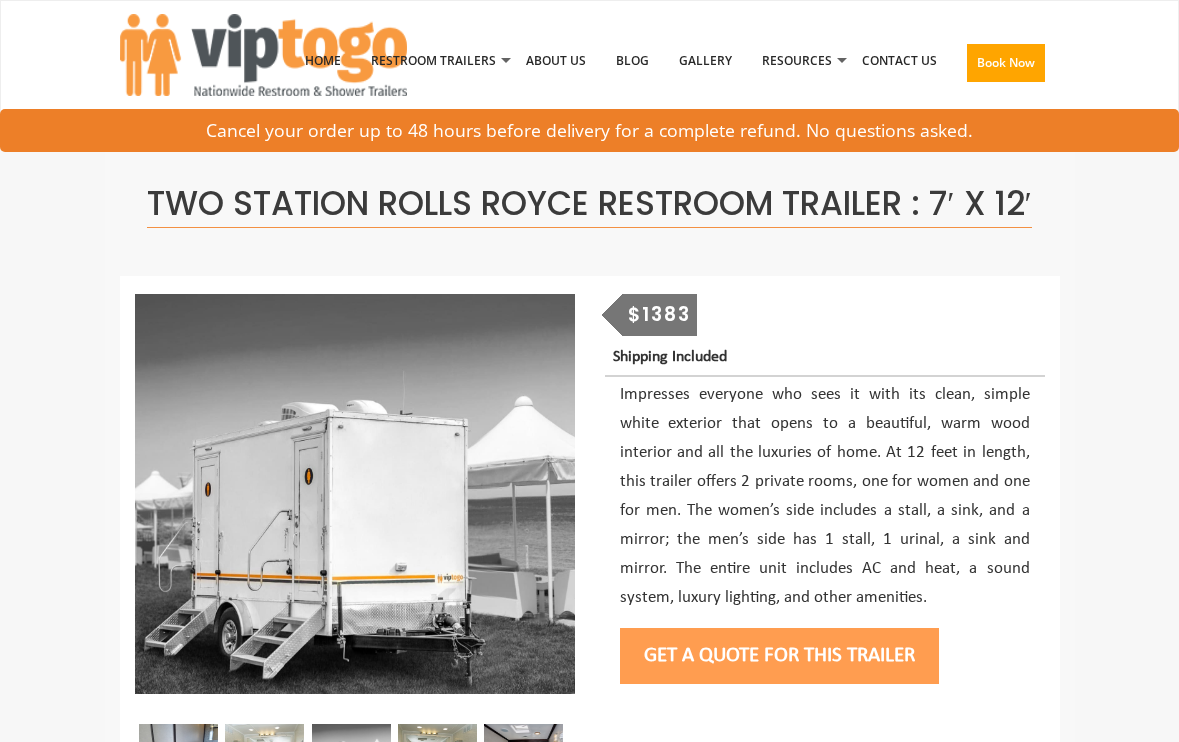 scroll, scrollTop: 0, scrollLeft: 0, axis: both 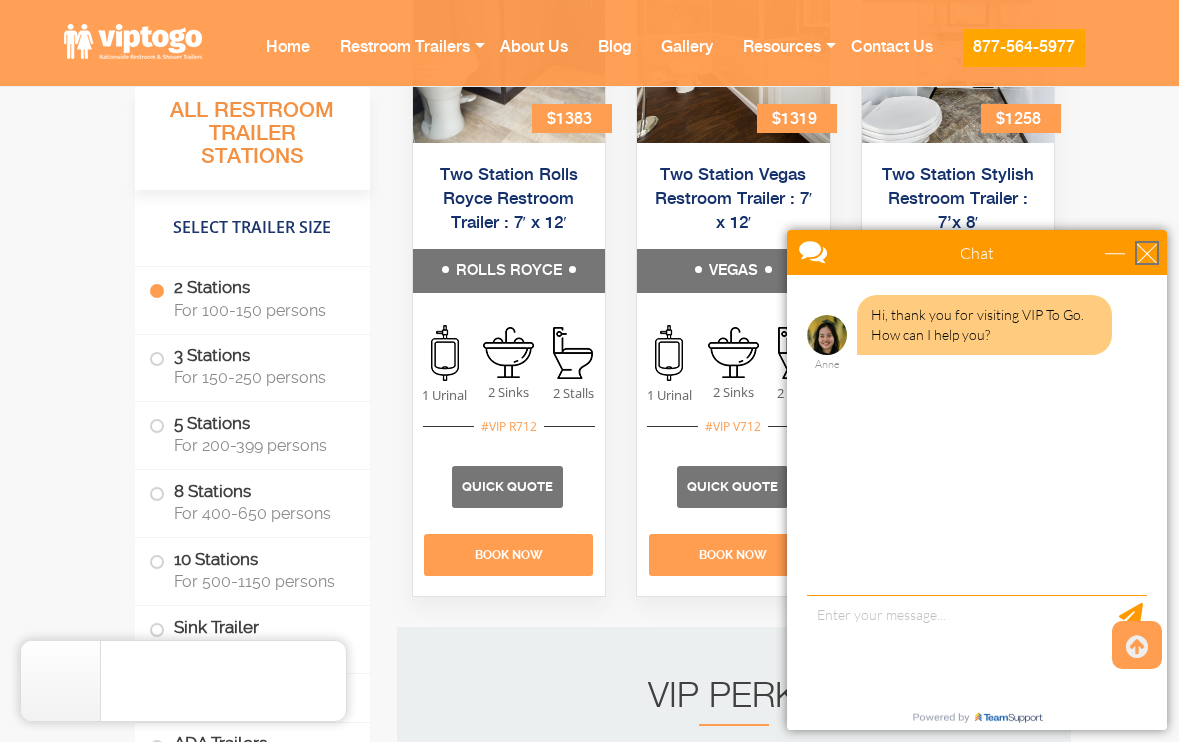 click at bounding box center [1147, 253] 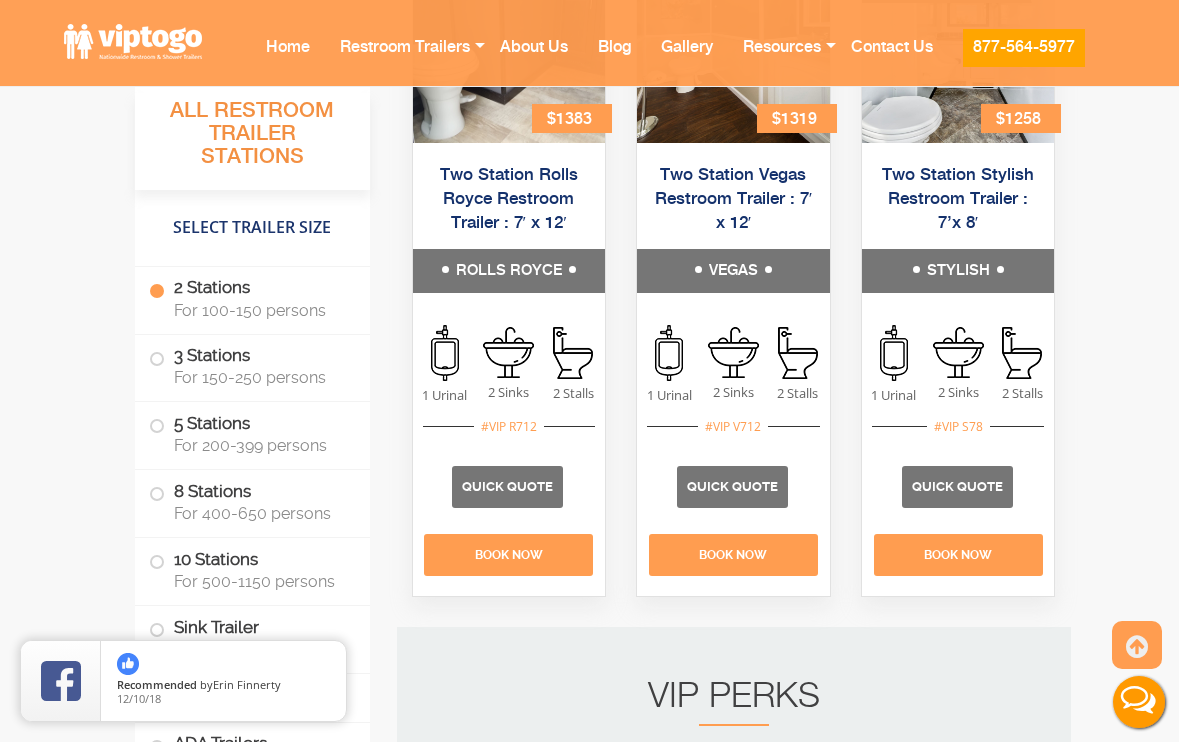 scroll, scrollTop: 0, scrollLeft: 0, axis: both 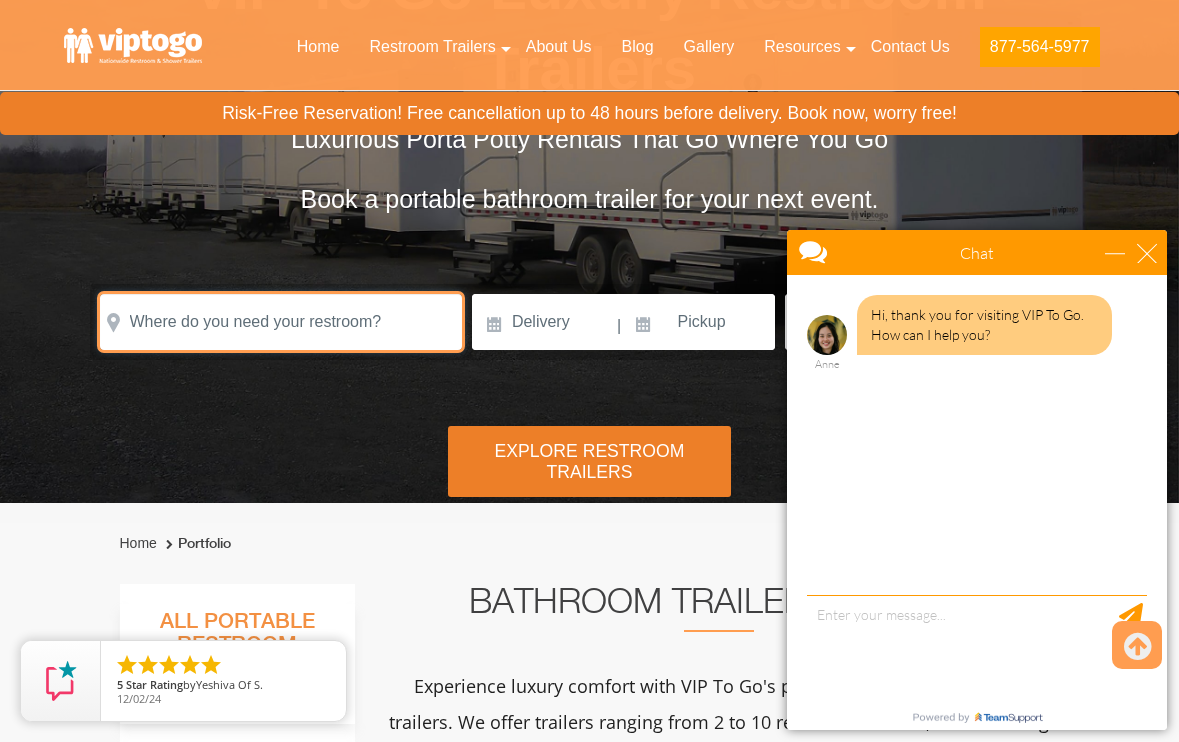click at bounding box center (281, 322) 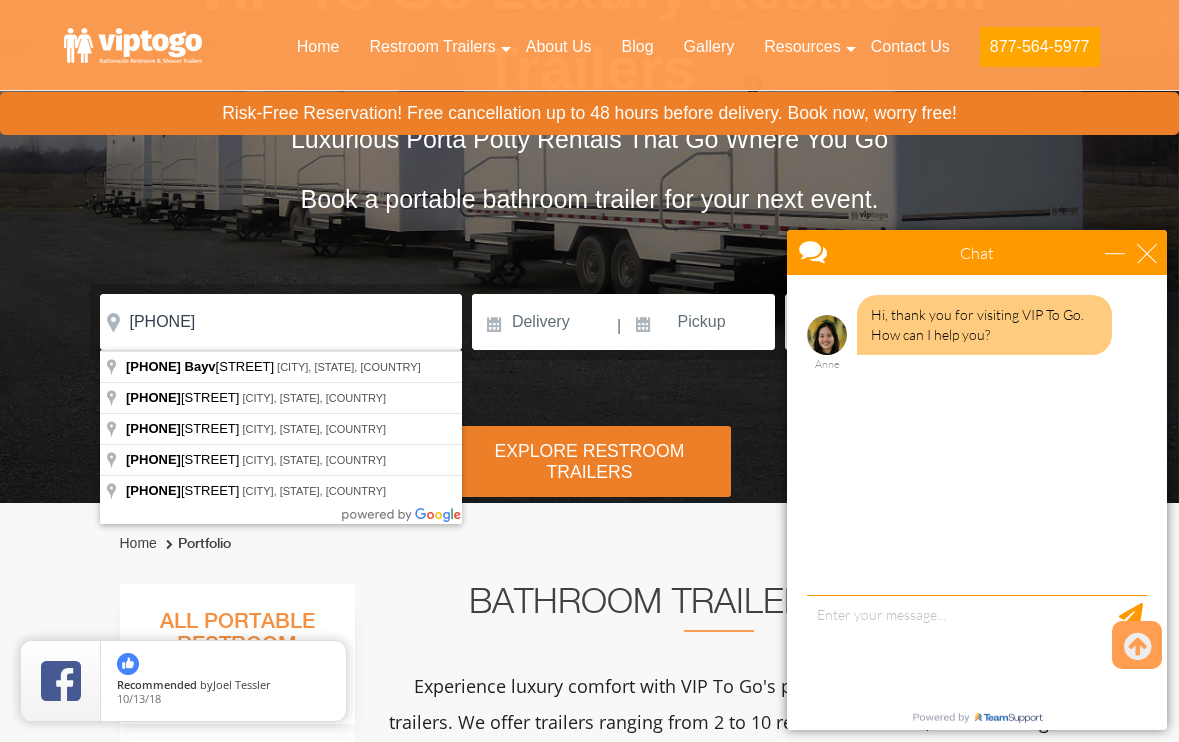 type on "155-79 Bayview Avenue, Jamaica, NY, USA" 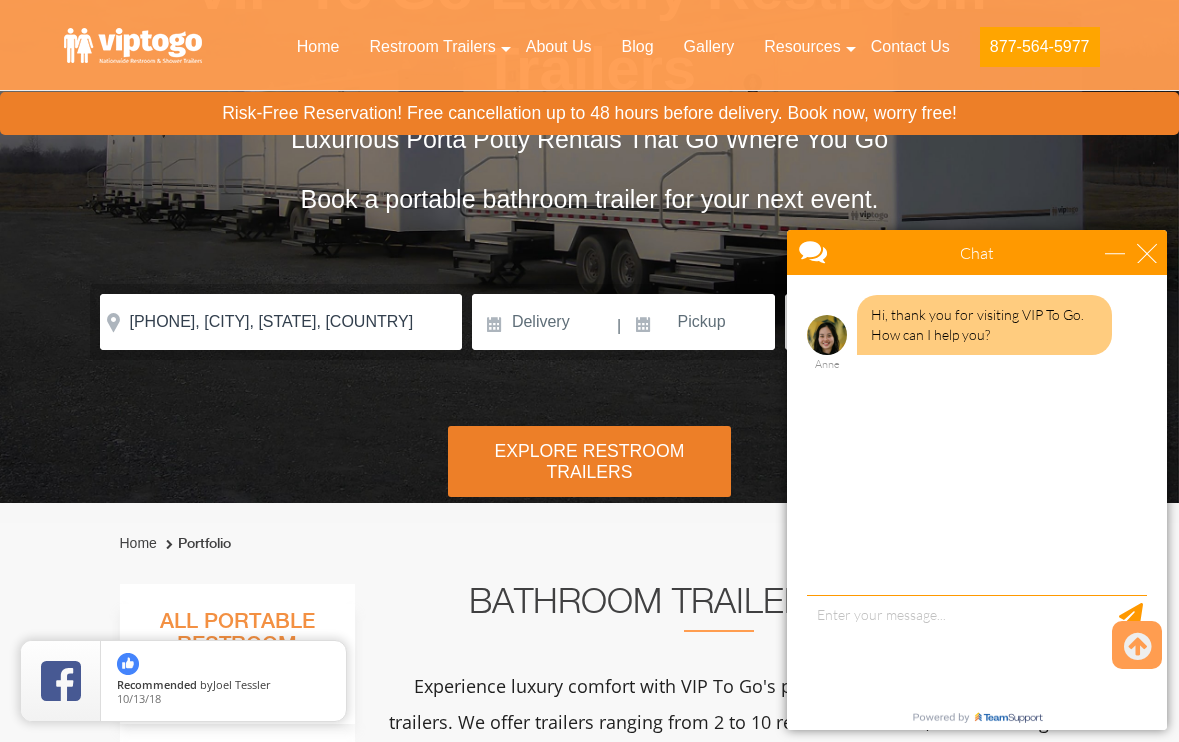 drag, startPoint x: 393, startPoint y: 409, endPoint x: 345, endPoint y: 367, distance: 63.780876 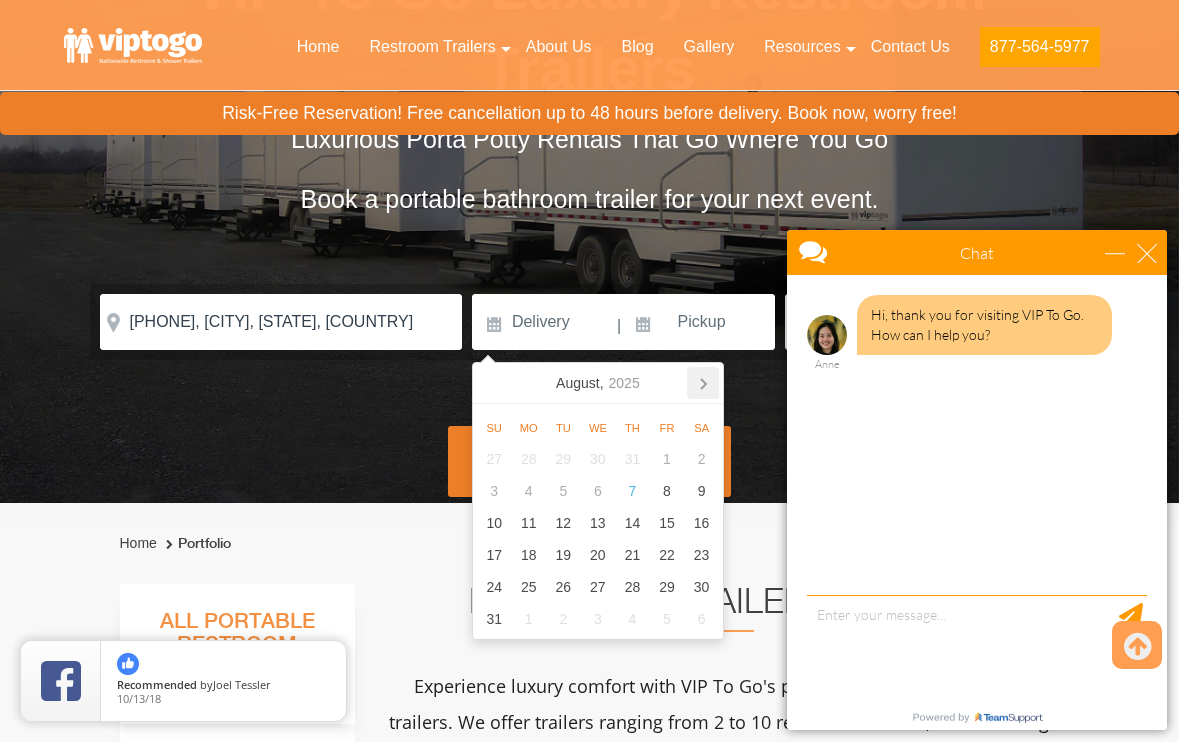 click 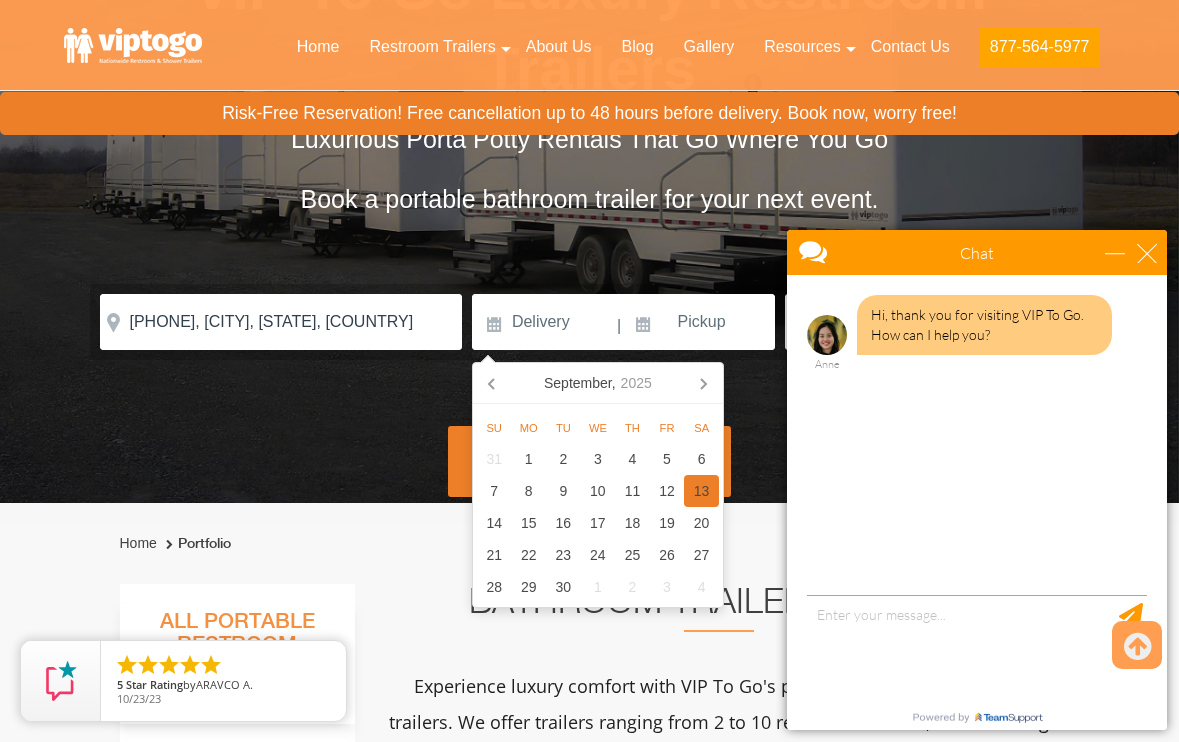 click on "13" at bounding box center [701, 491] 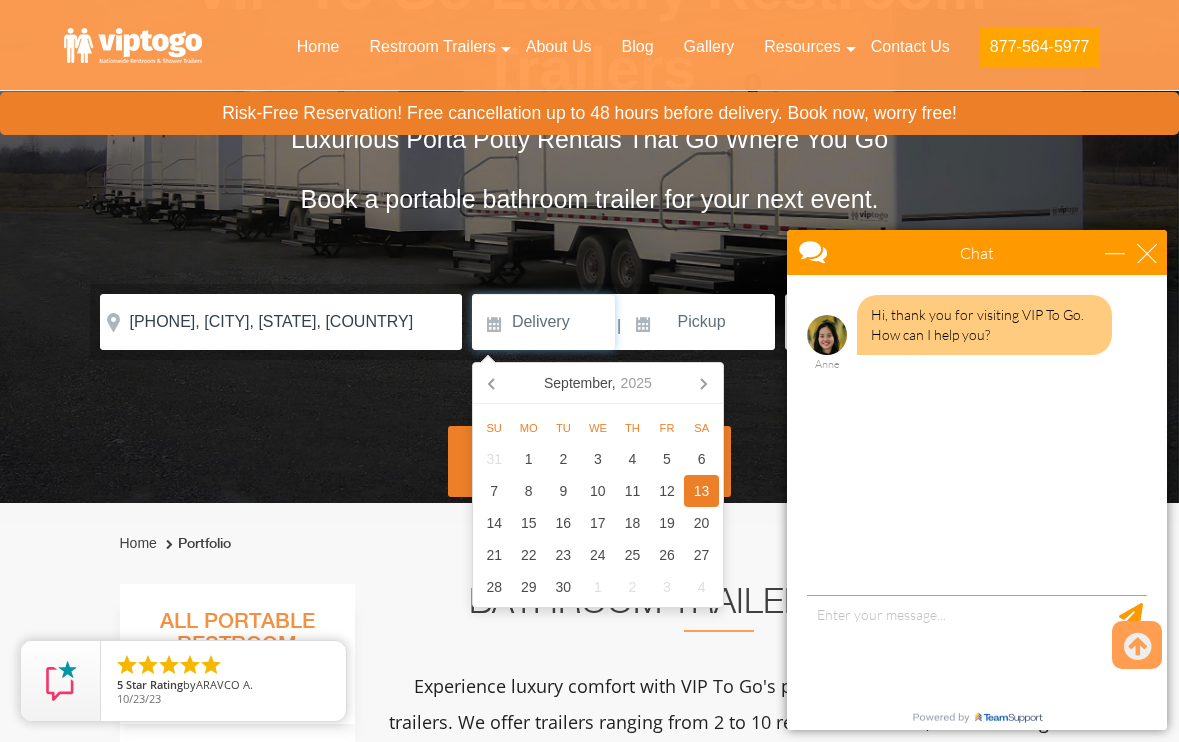 type on "09/13/2025" 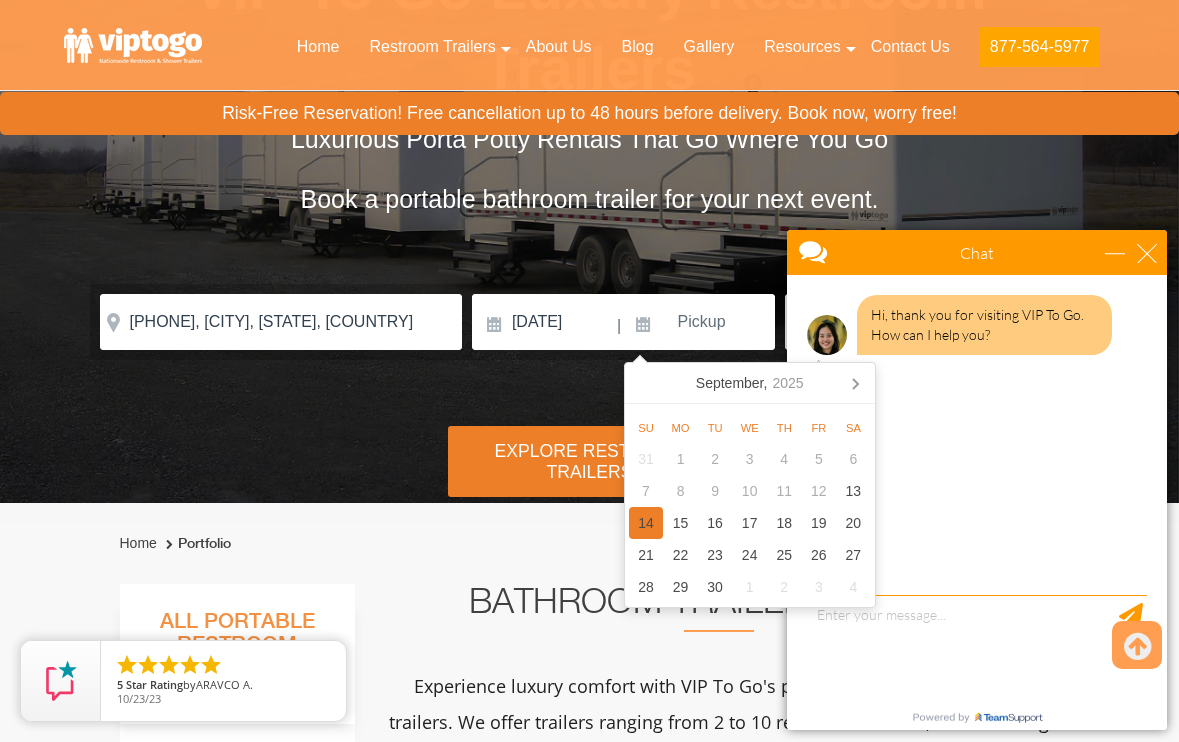 click on "14" at bounding box center [646, 523] 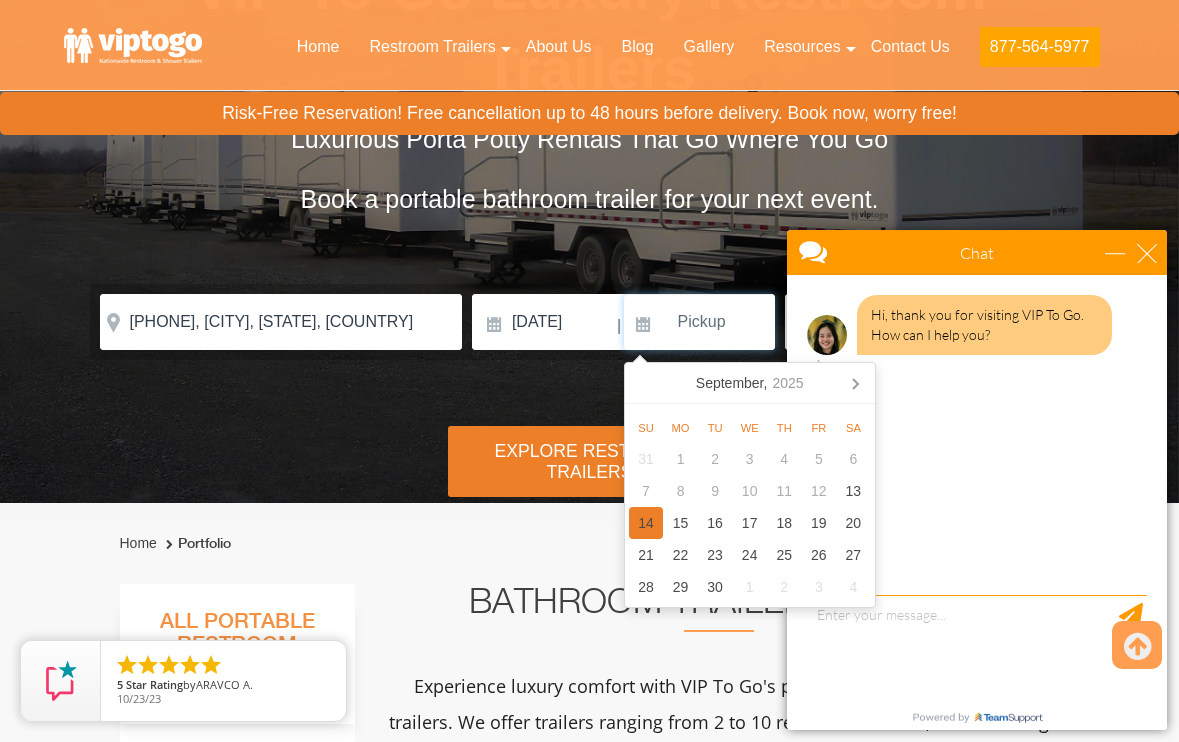 type on "09/14/2025" 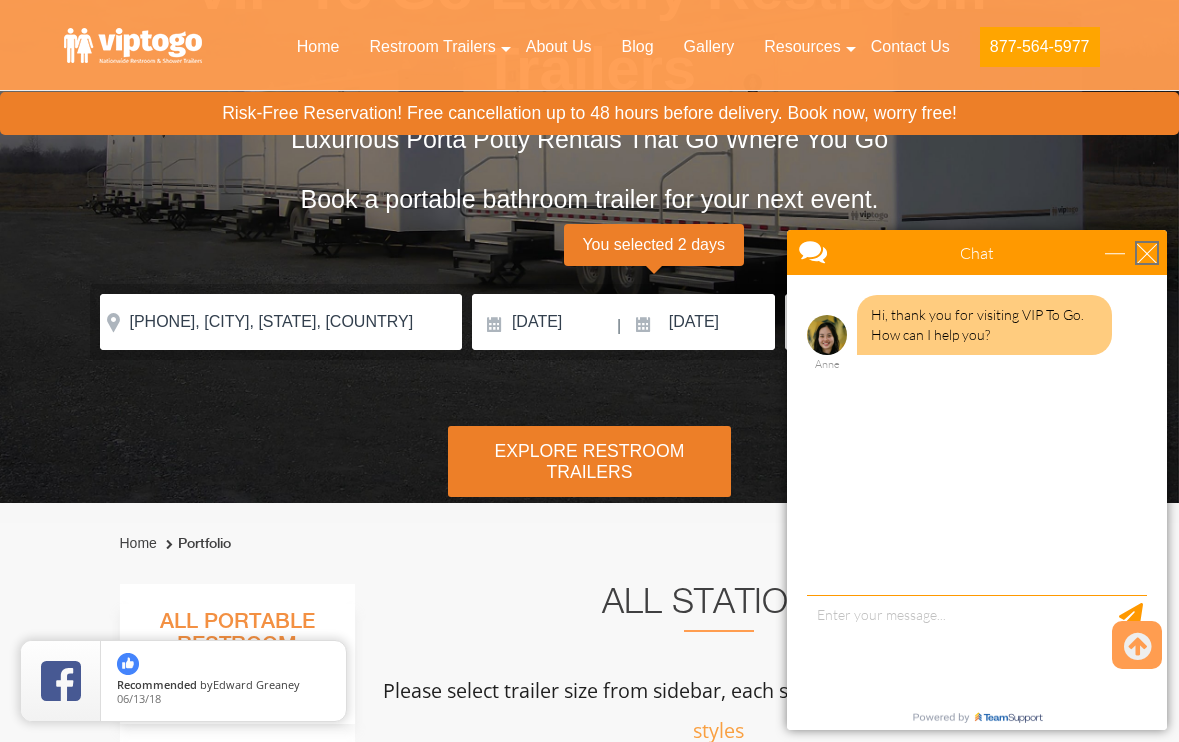 click at bounding box center (1147, 253) 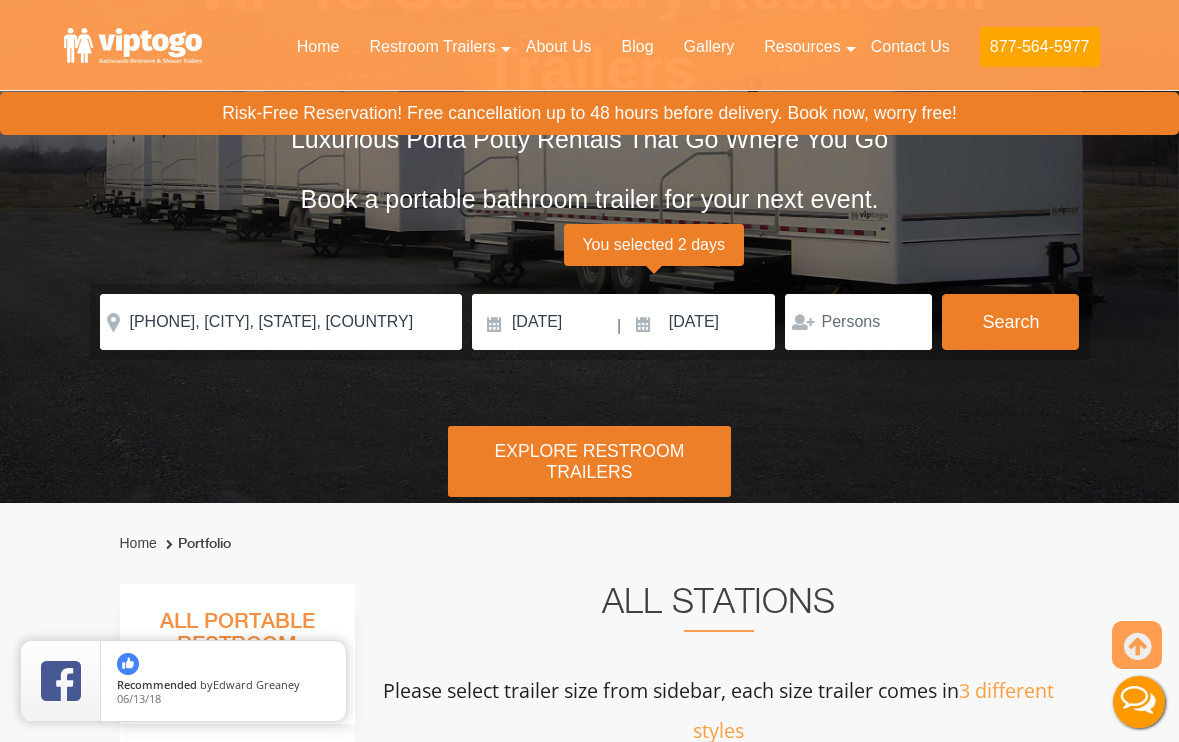 scroll, scrollTop: 0, scrollLeft: 0, axis: both 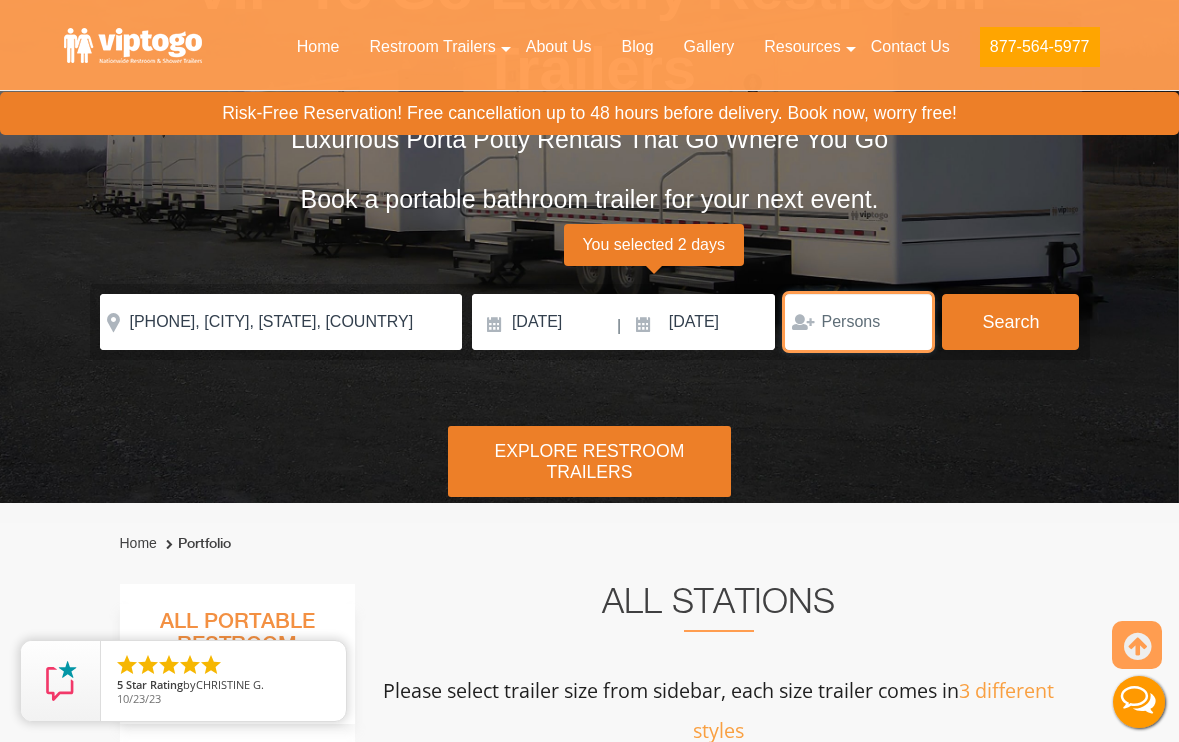 click at bounding box center [858, 322] 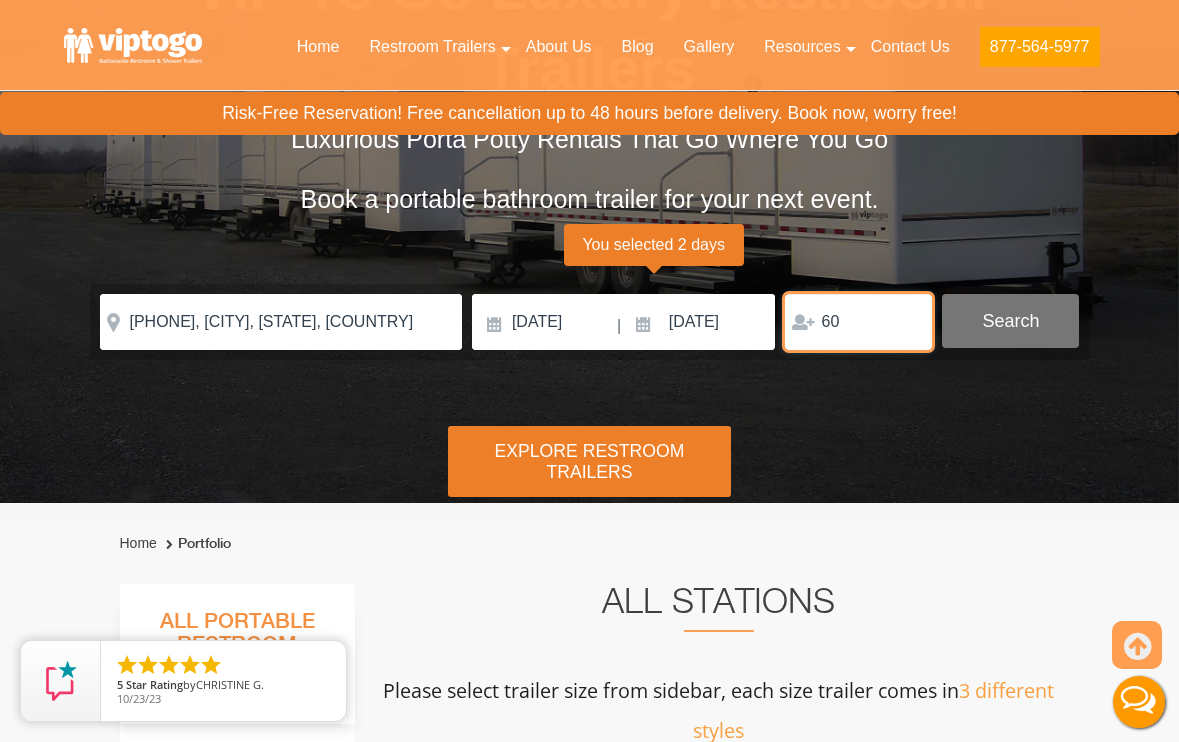 type on "60" 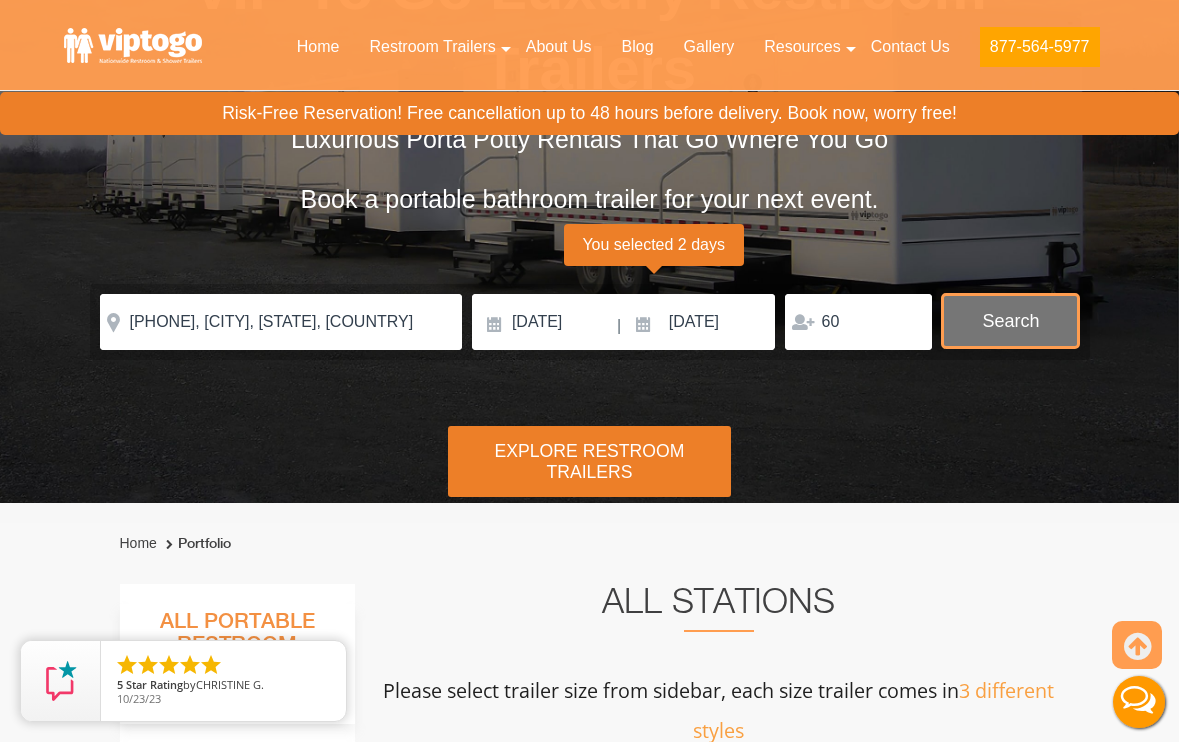 click on "Search" at bounding box center [1010, 321] 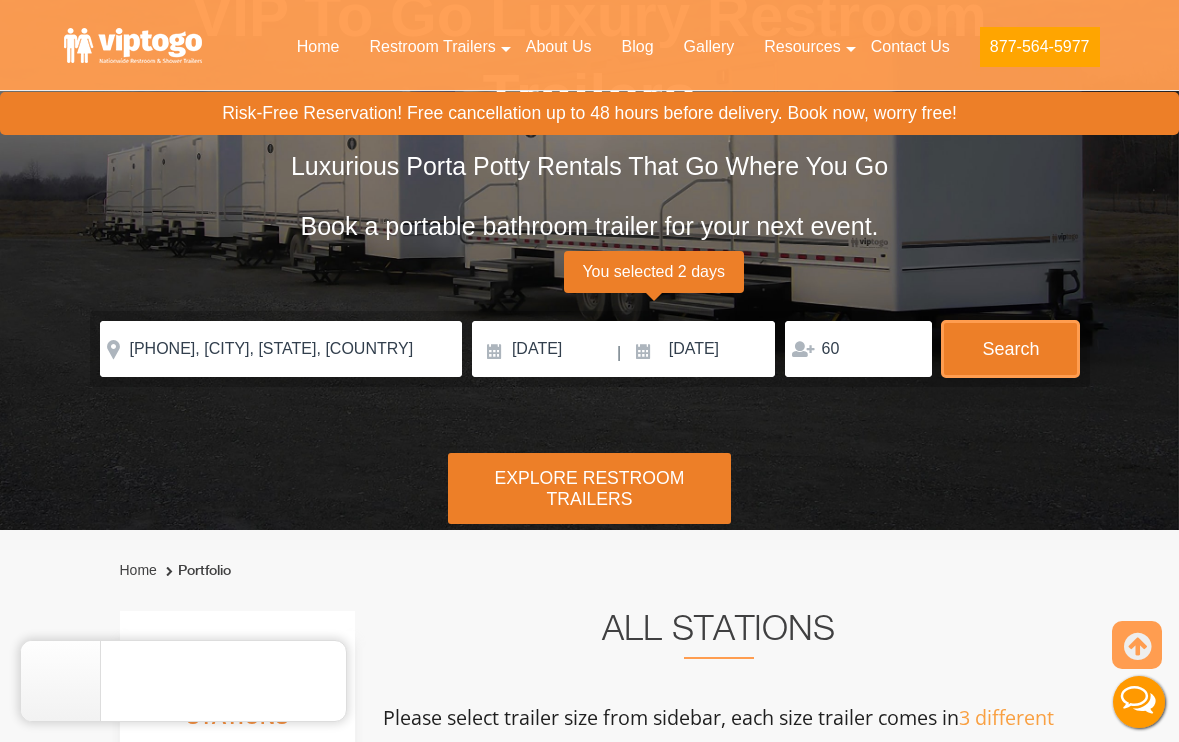 scroll, scrollTop: 197, scrollLeft: 0, axis: vertical 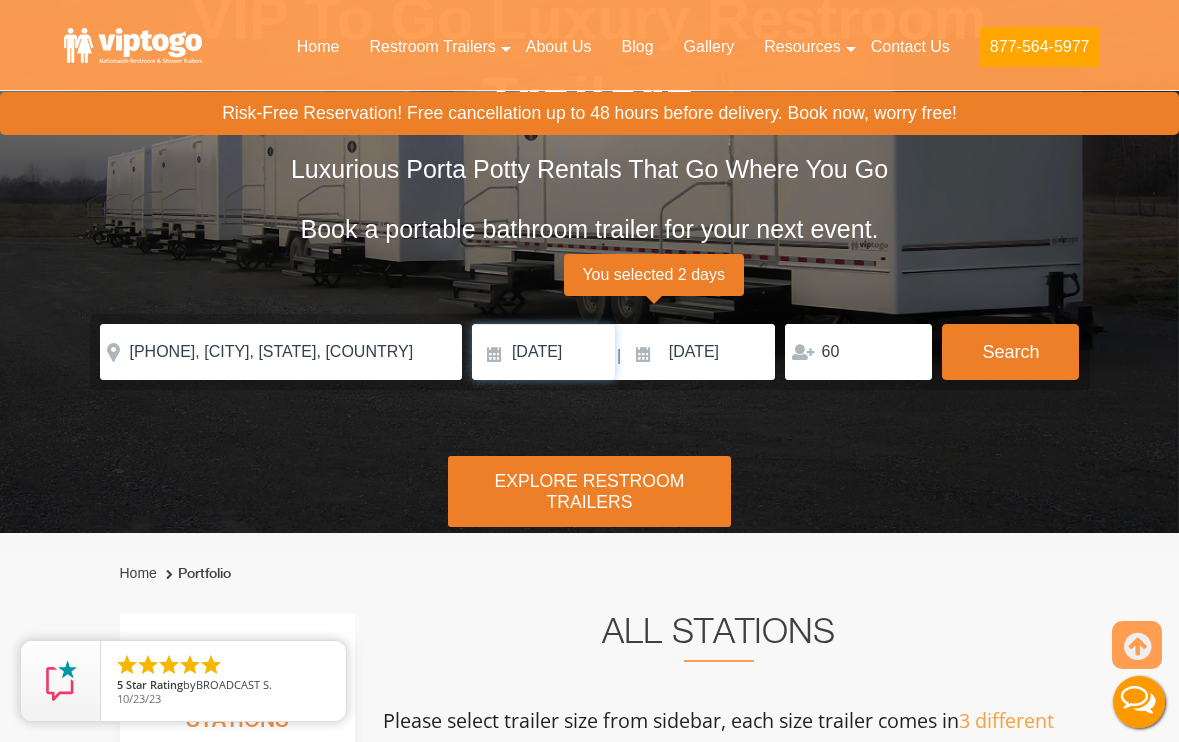 click on "09/13/2025" at bounding box center [543, 352] 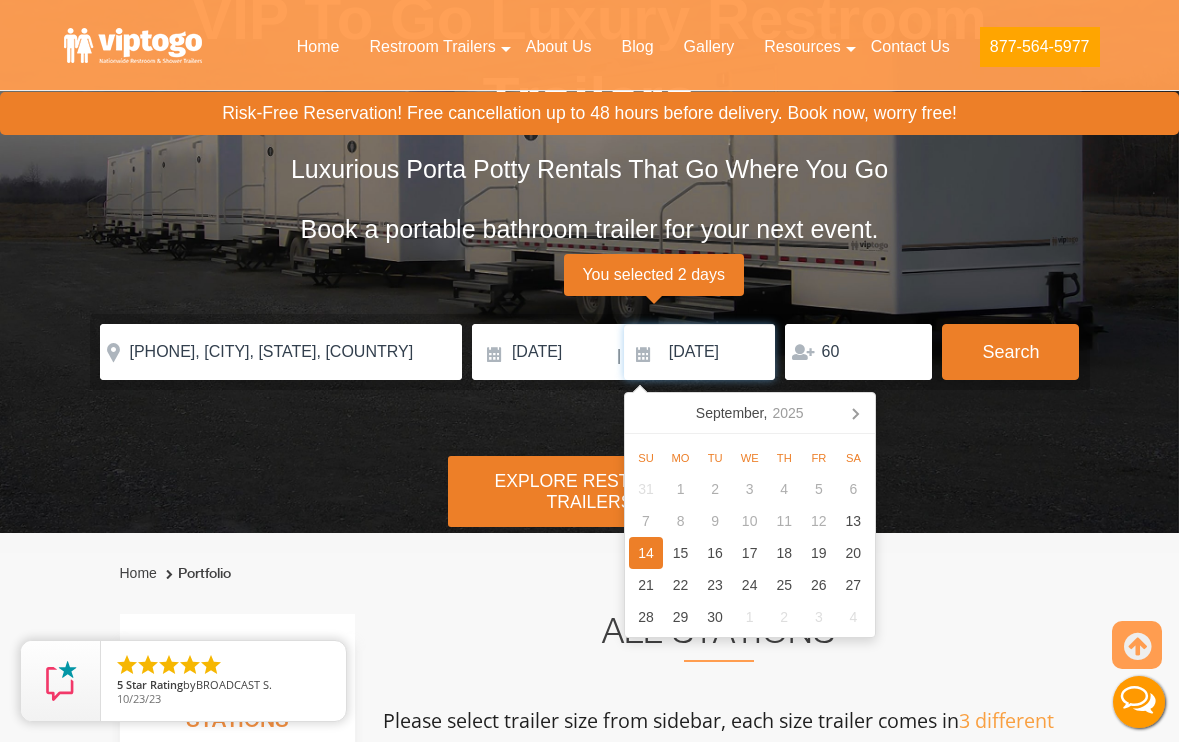 click on "09/14/2025" at bounding box center [700, 352] 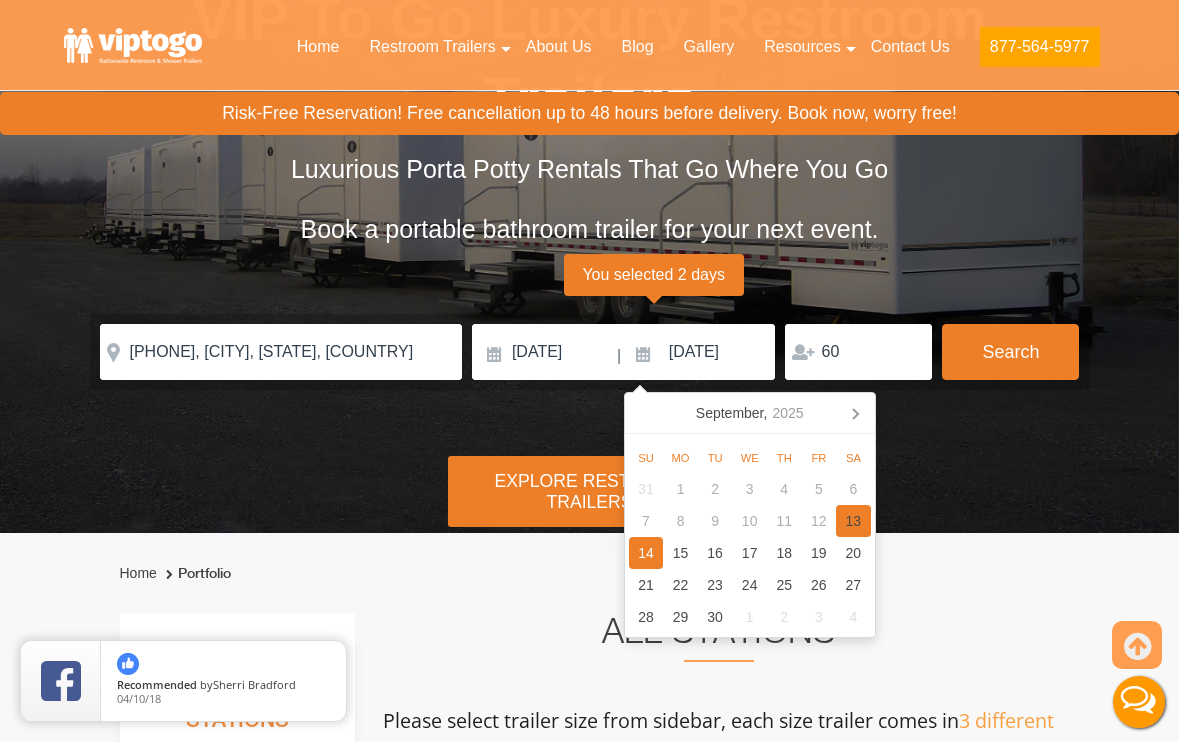 click on "13" at bounding box center (853, 521) 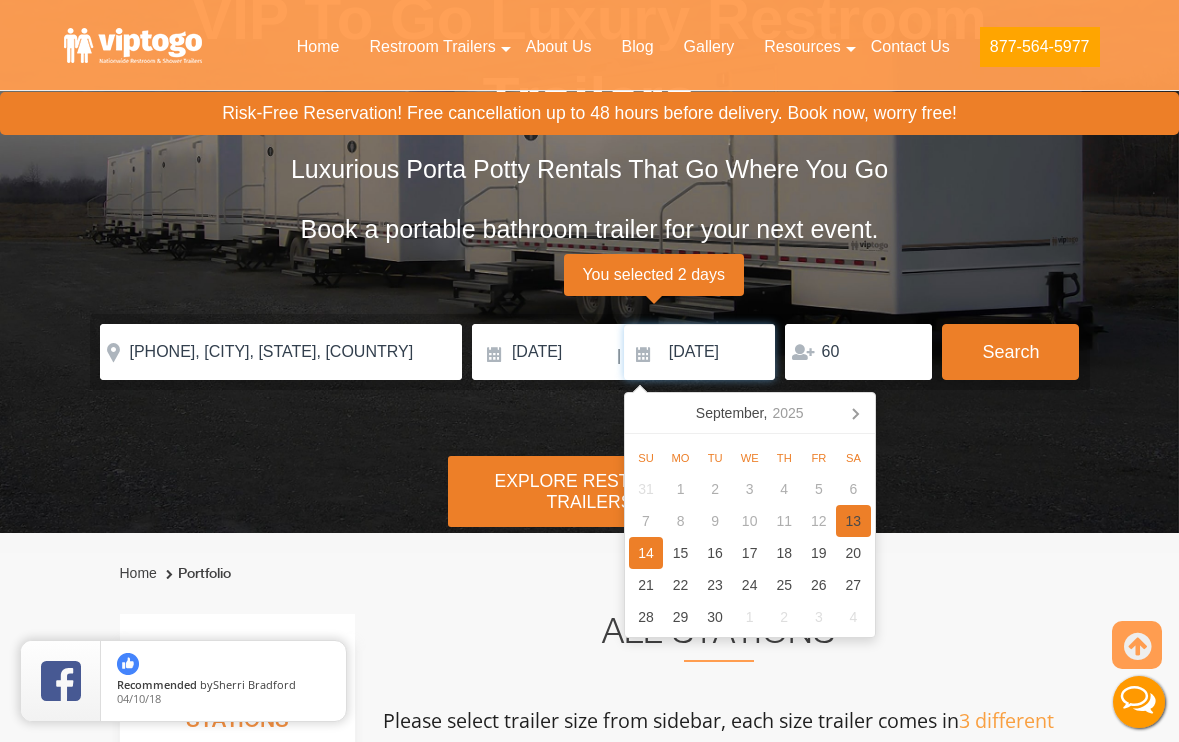 type on "09/13/2025" 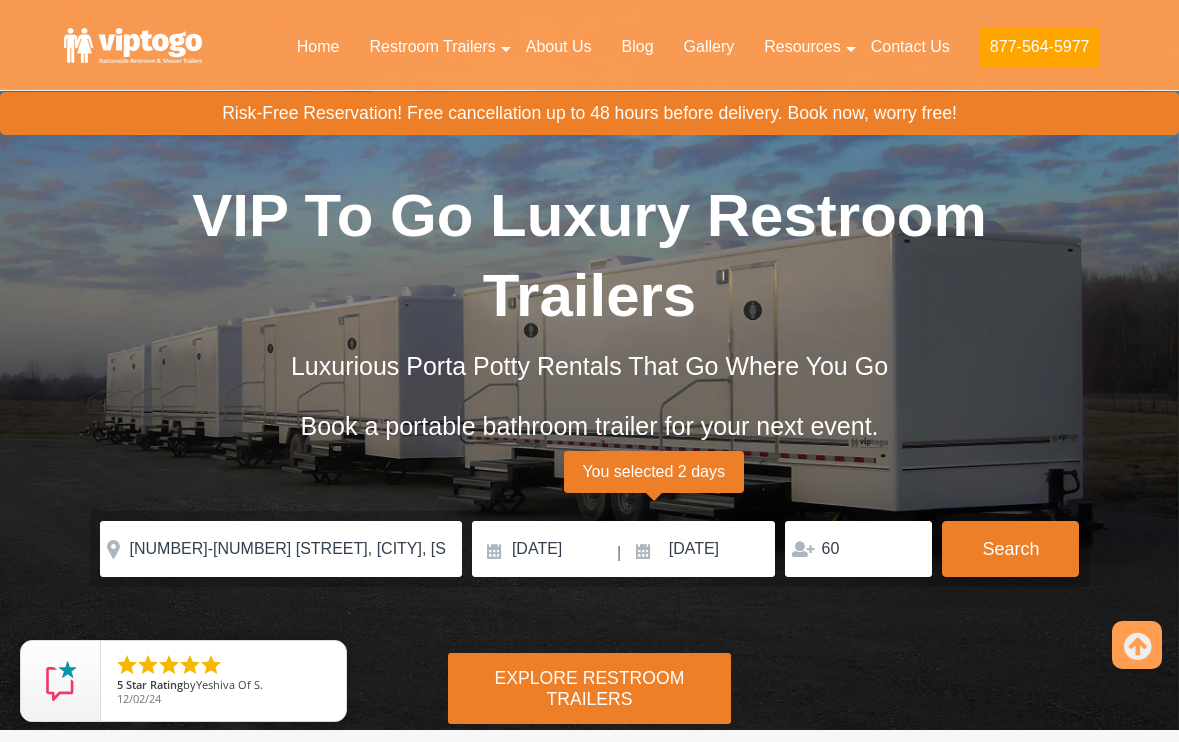 scroll, scrollTop: 687, scrollLeft: 0, axis: vertical 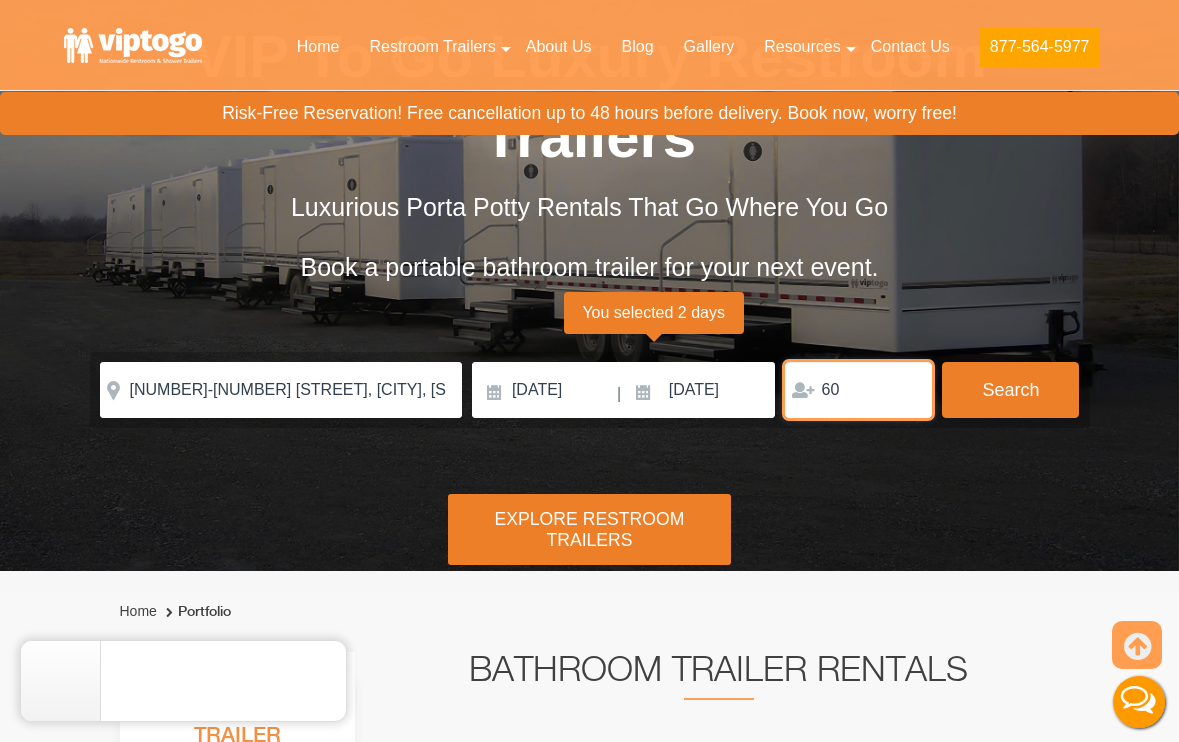click on "60" at bounding box center (858, 390) 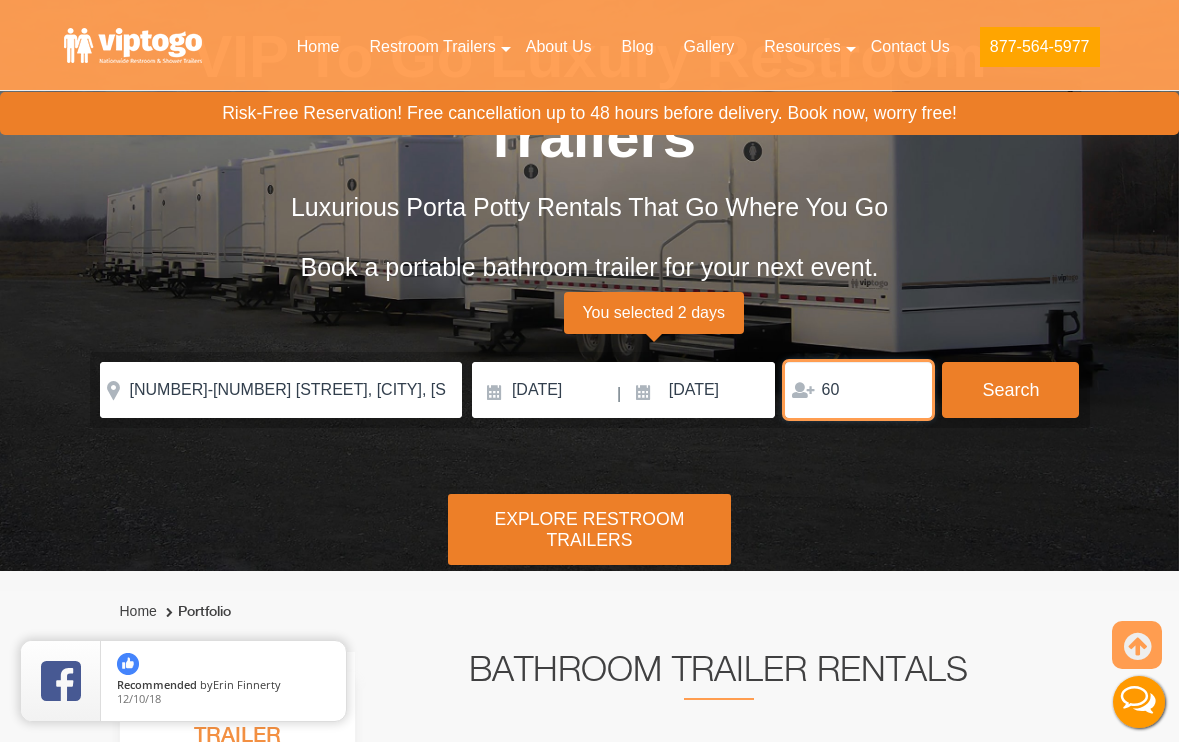type on "6" 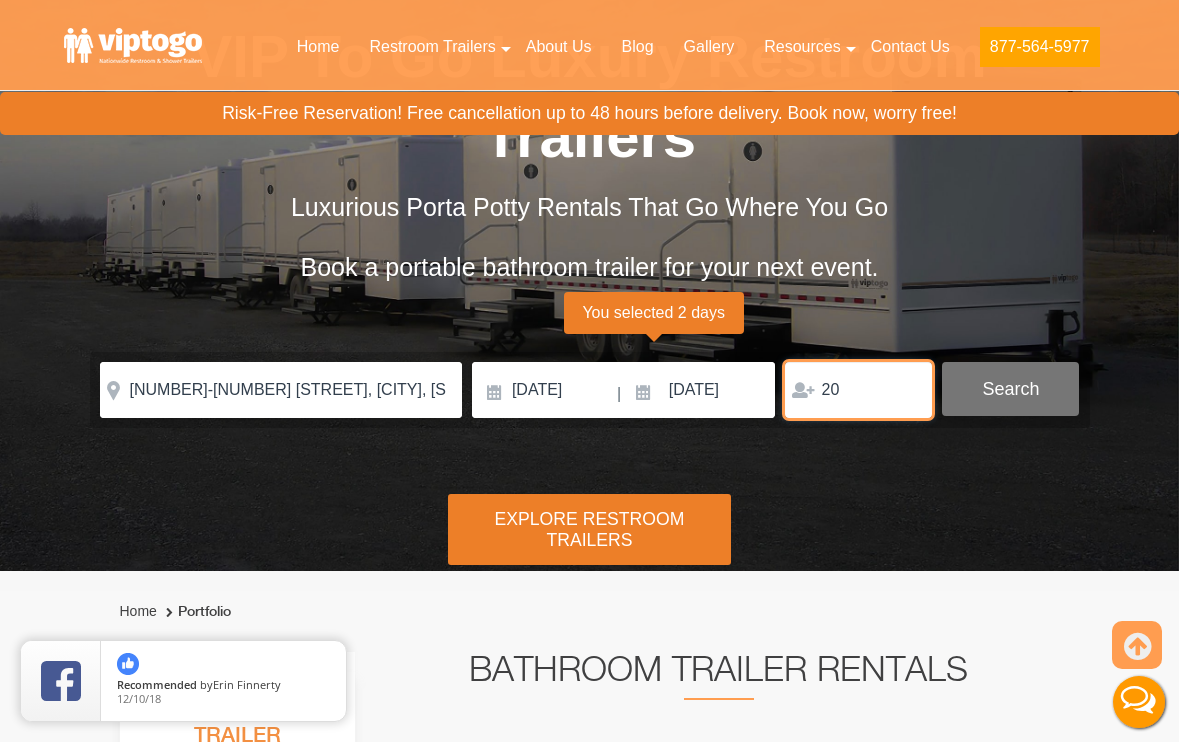 type on "20" 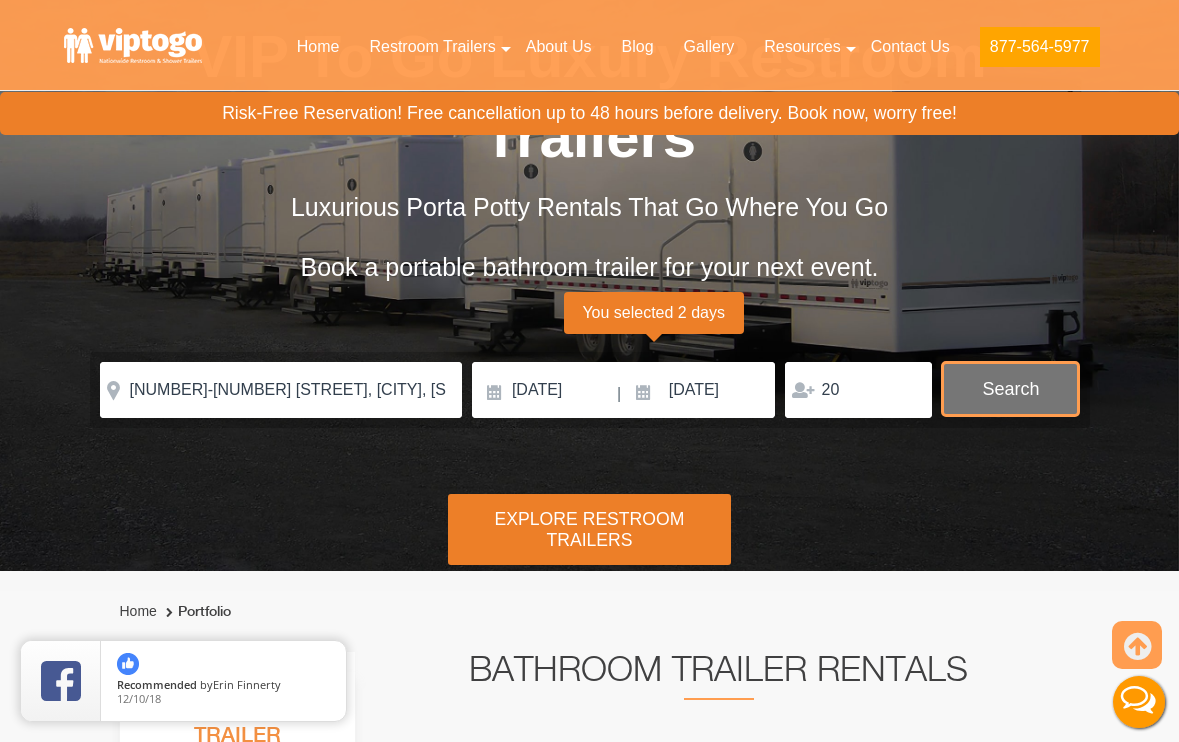 click on "Search" at bounding box center [1010, 389] 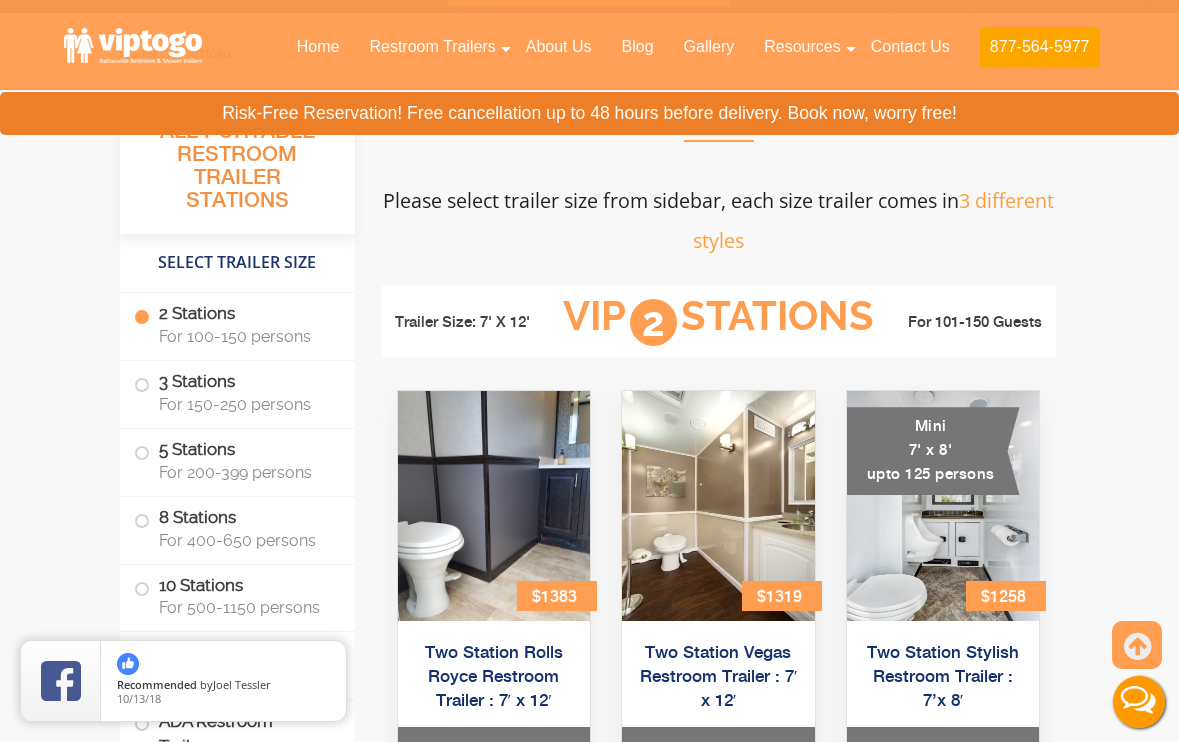 scroll, scrollTop: 713, scrollLeft: 0, axis: vertical 